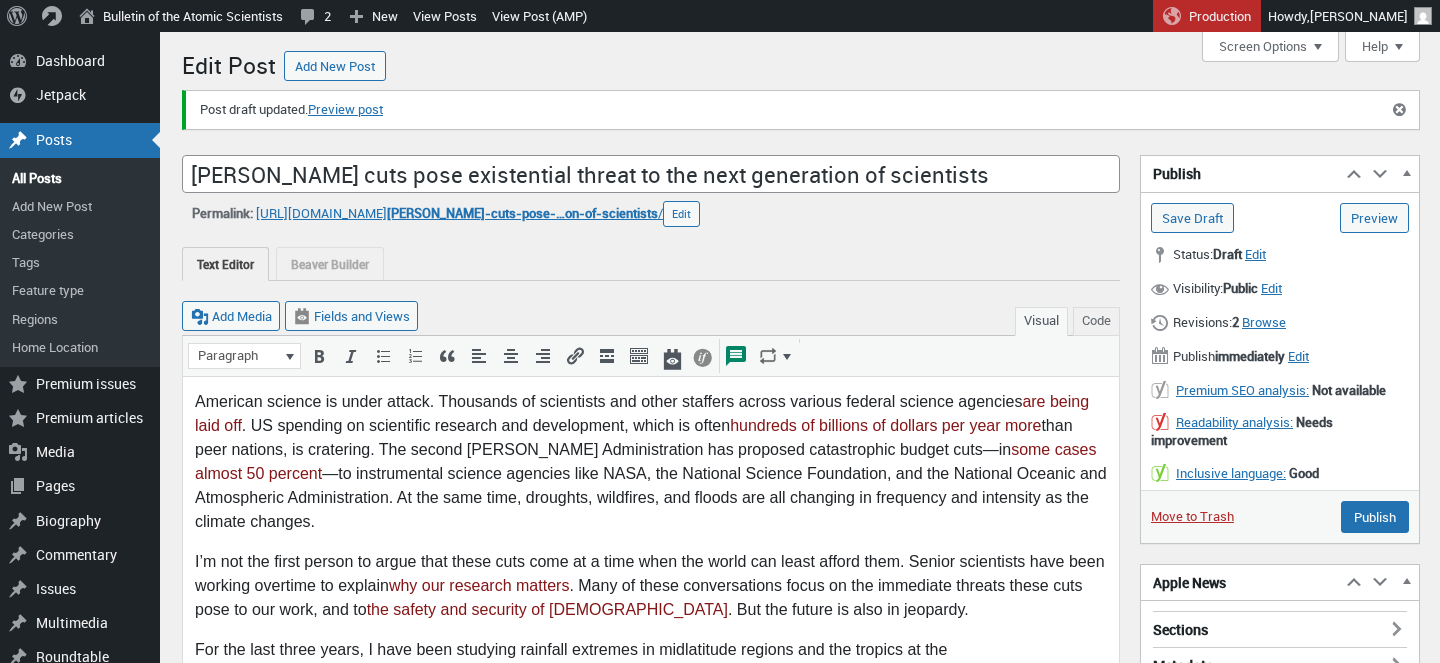 scroll, scrollTop: 0, scrollLeft: 0, axis: both 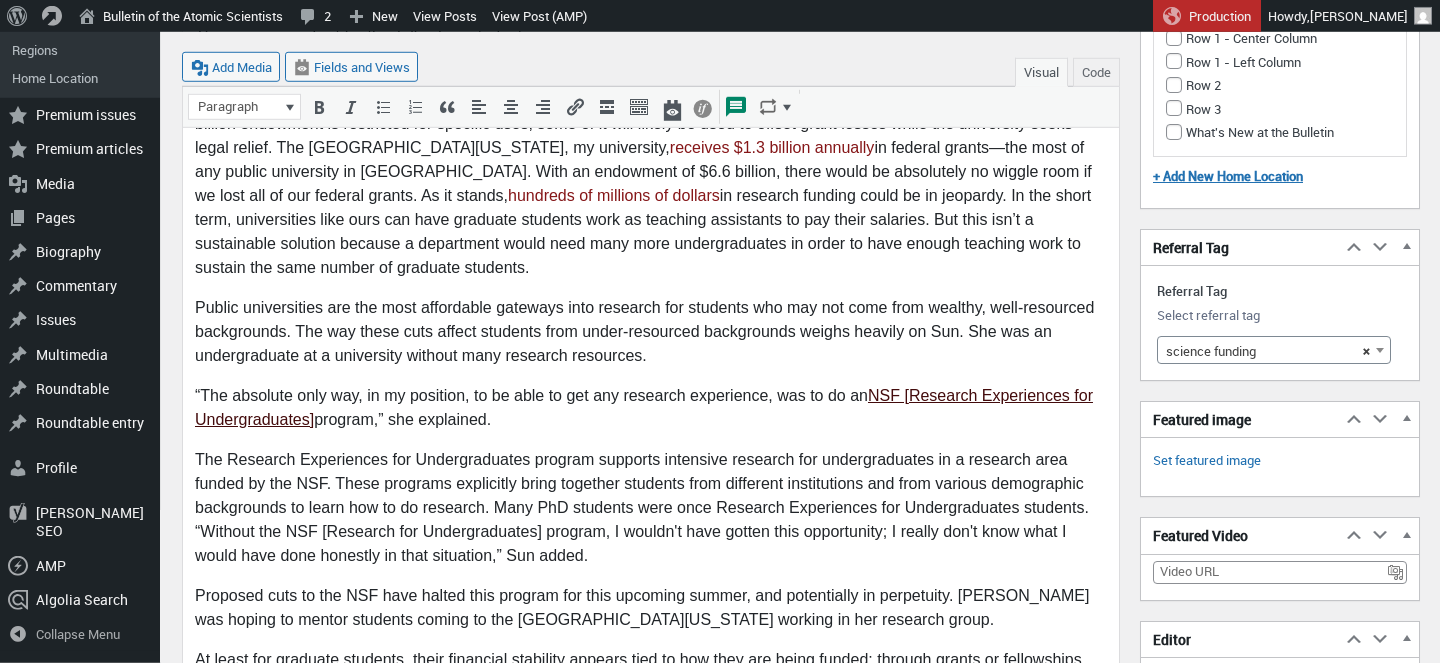 click on "NSF [Research Experiences for Undergraduates]" at bounding box center [644, 407] 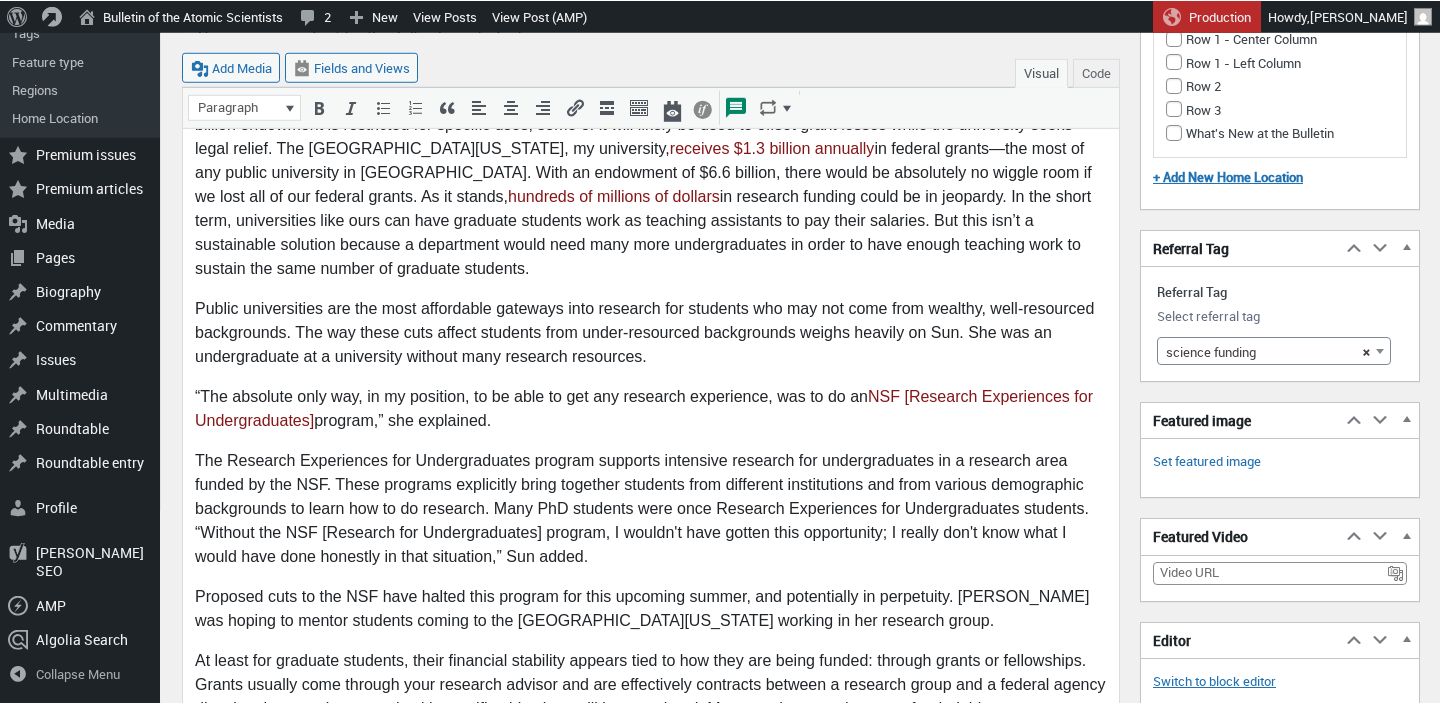 scroll, scrollTop: 15, scrollLeft: 0, axis: vertical 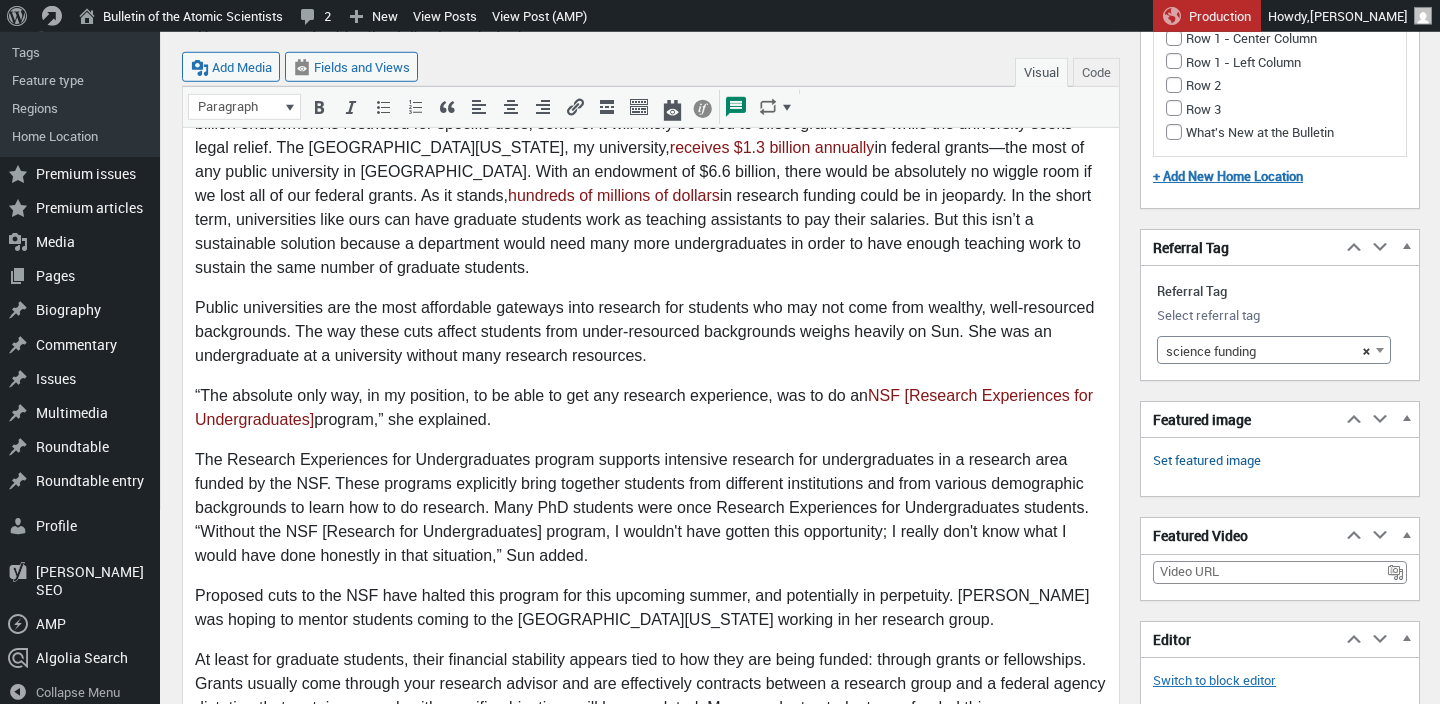 click on "Set featured image" at bounding box center (1207, 461) 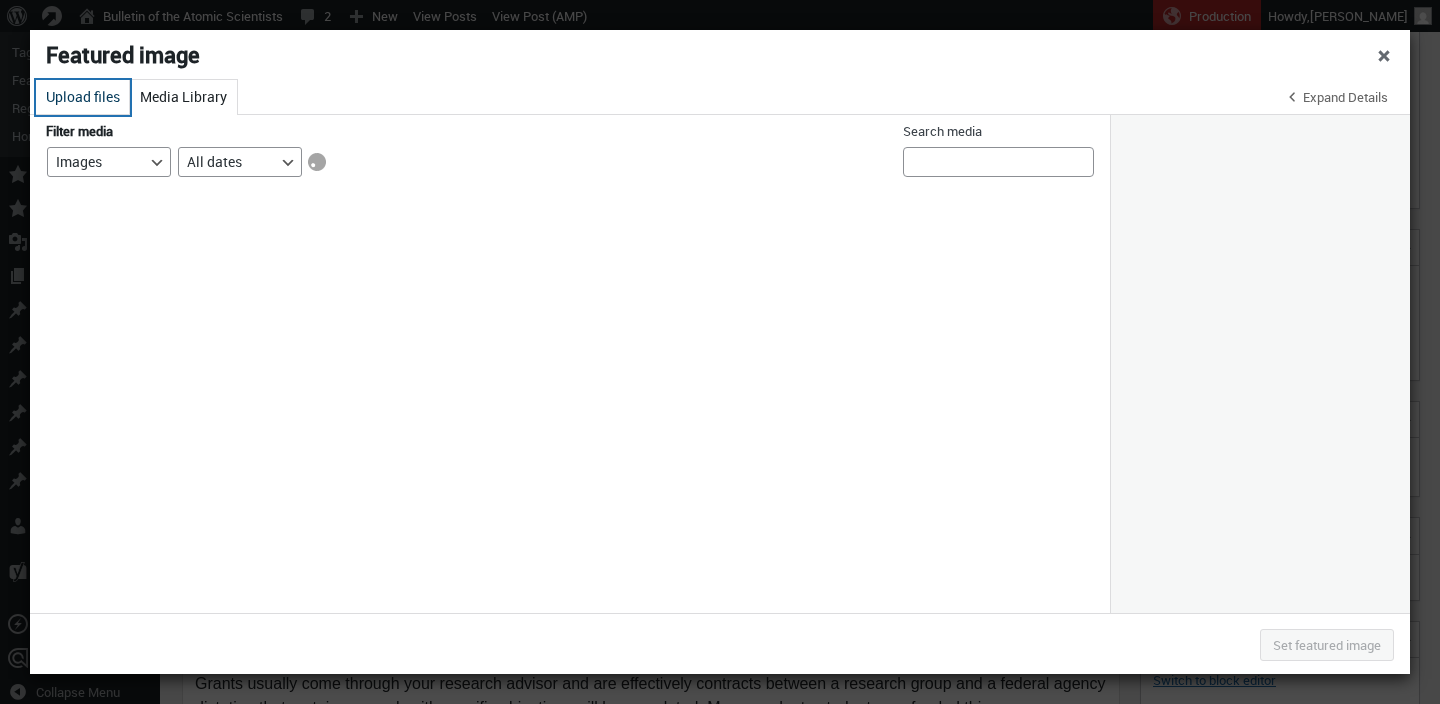 click on "Upload files" at bounding box center [83, 97] 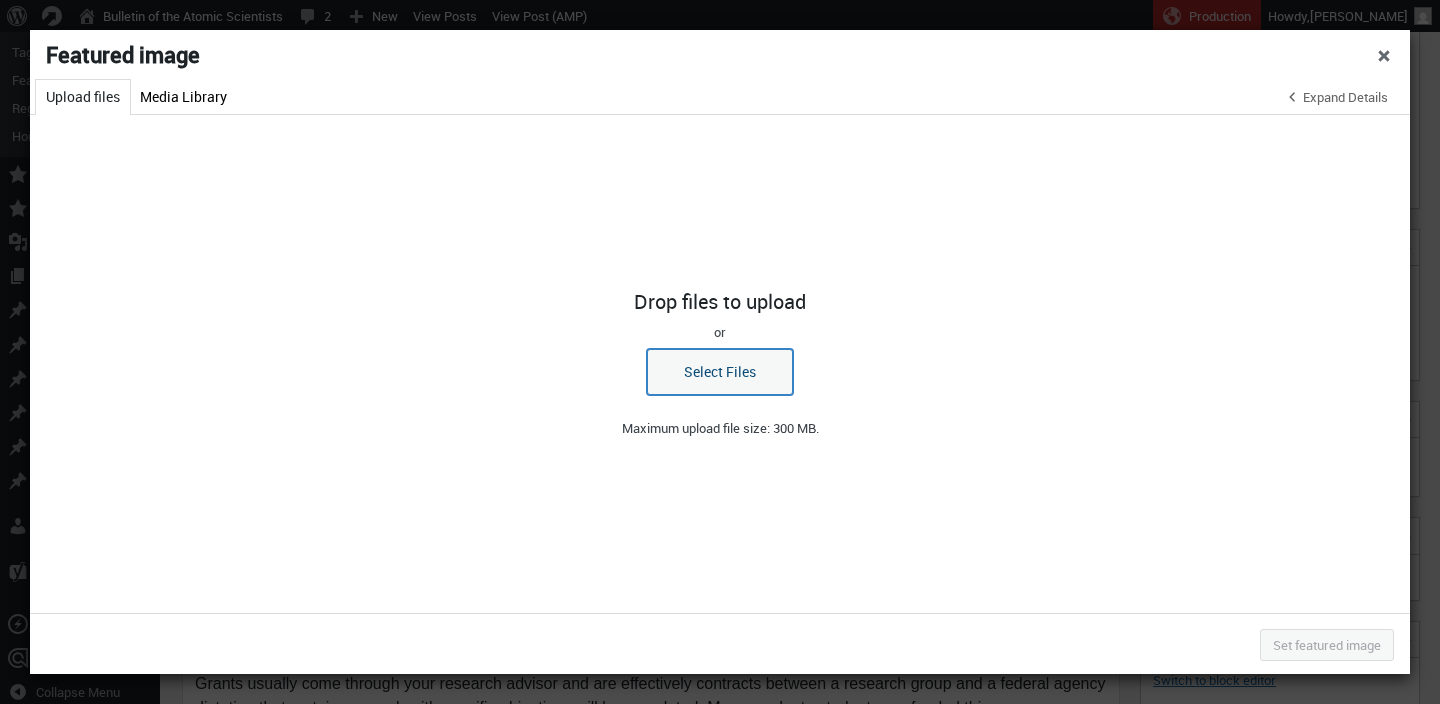 click on "Select Files" at bounding box center (720, 372) 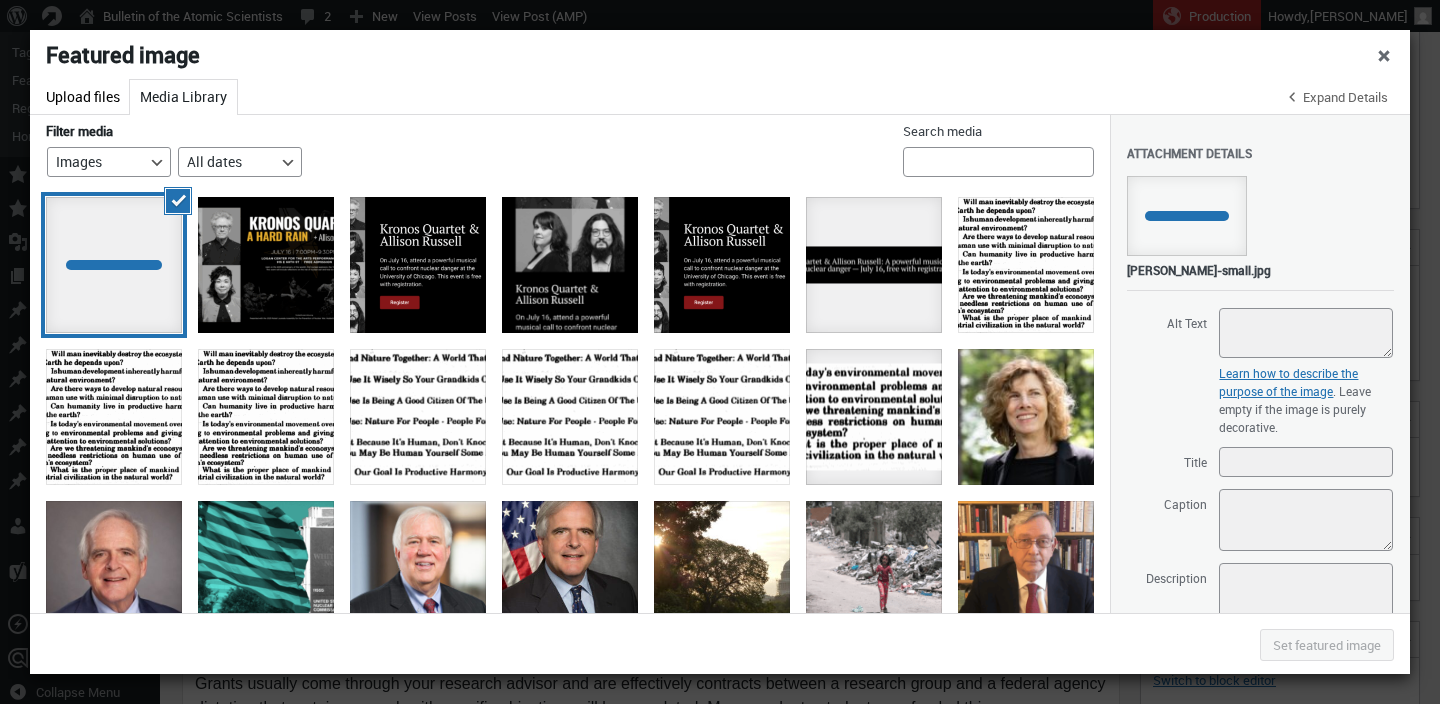 scroll, scrollTop: 122, scrollLeft: 0, axis: vertical 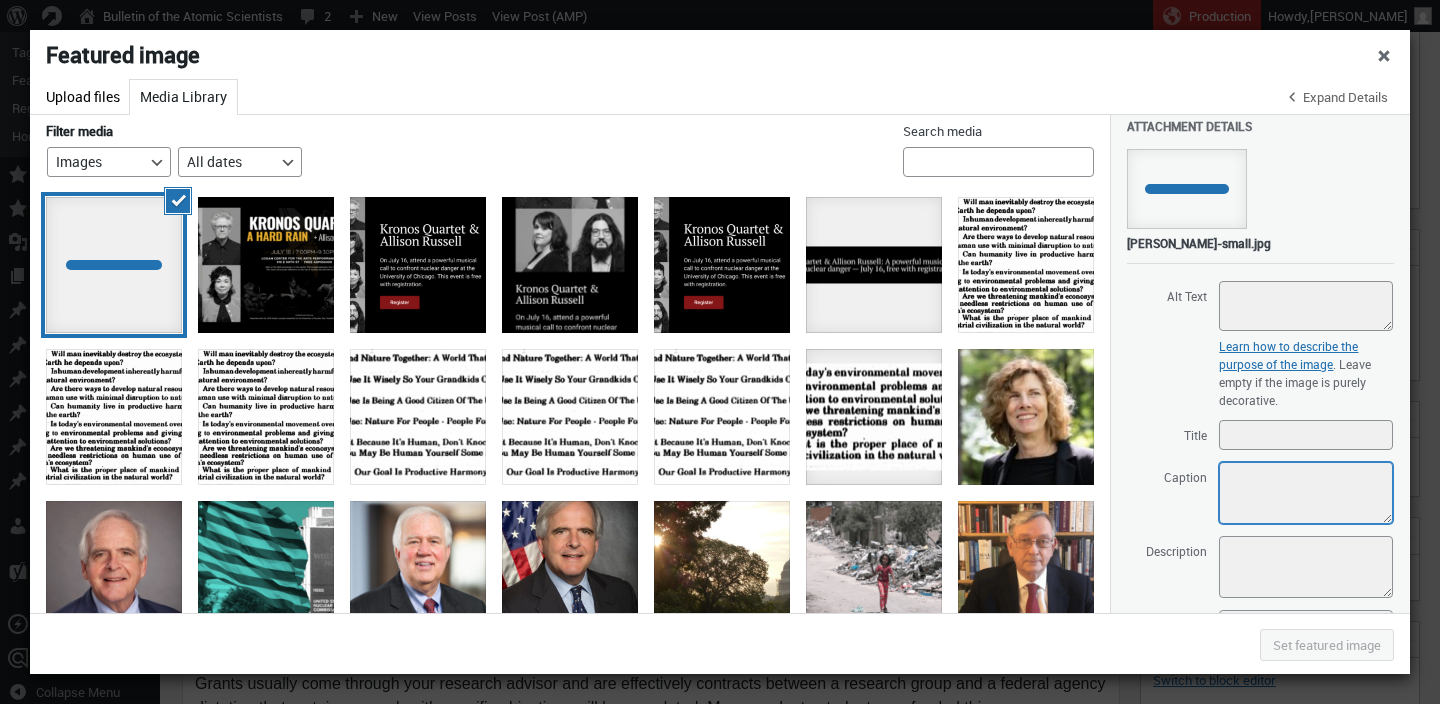 click on "Caption" at bounding box center (1306, 493) 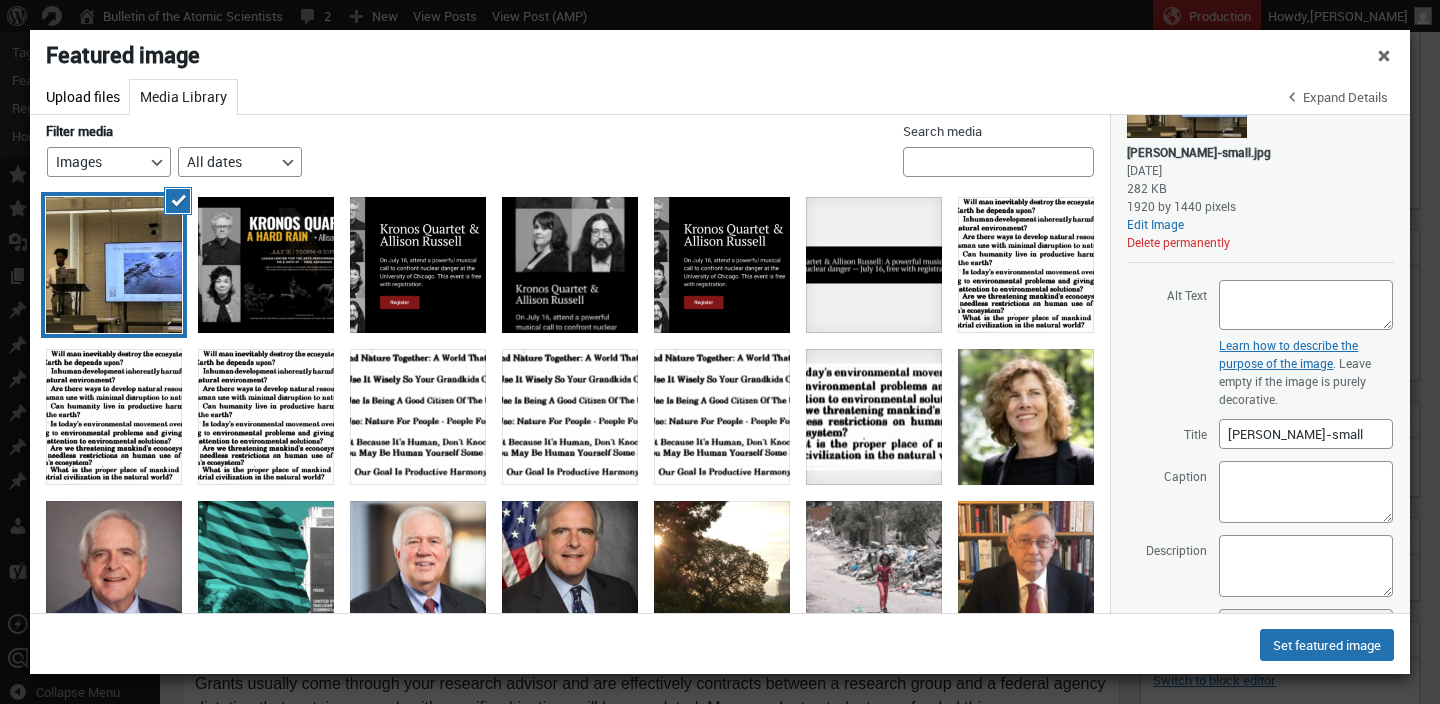 scroll, scrollTop: 22, scrollLeft: 0, axis: vertical 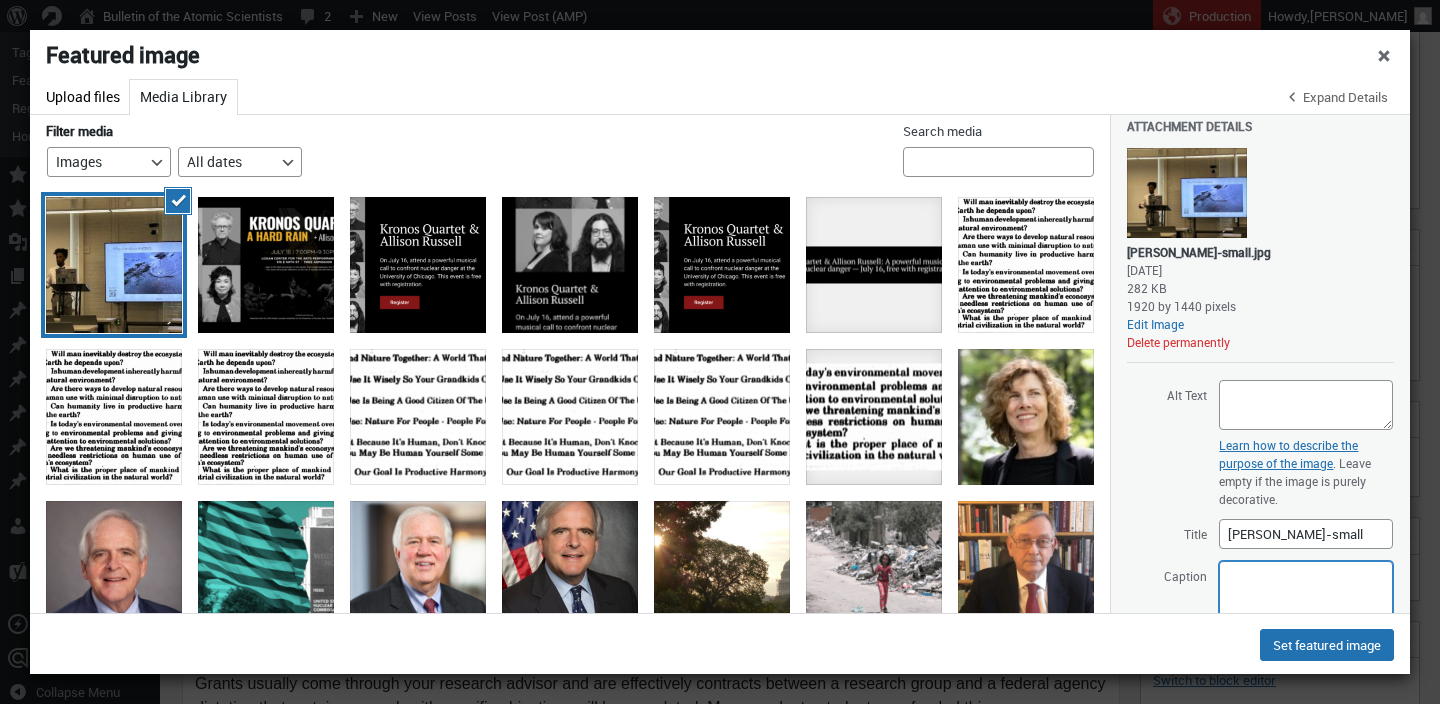 click on "Caption" at bounding box center [1306, 592] 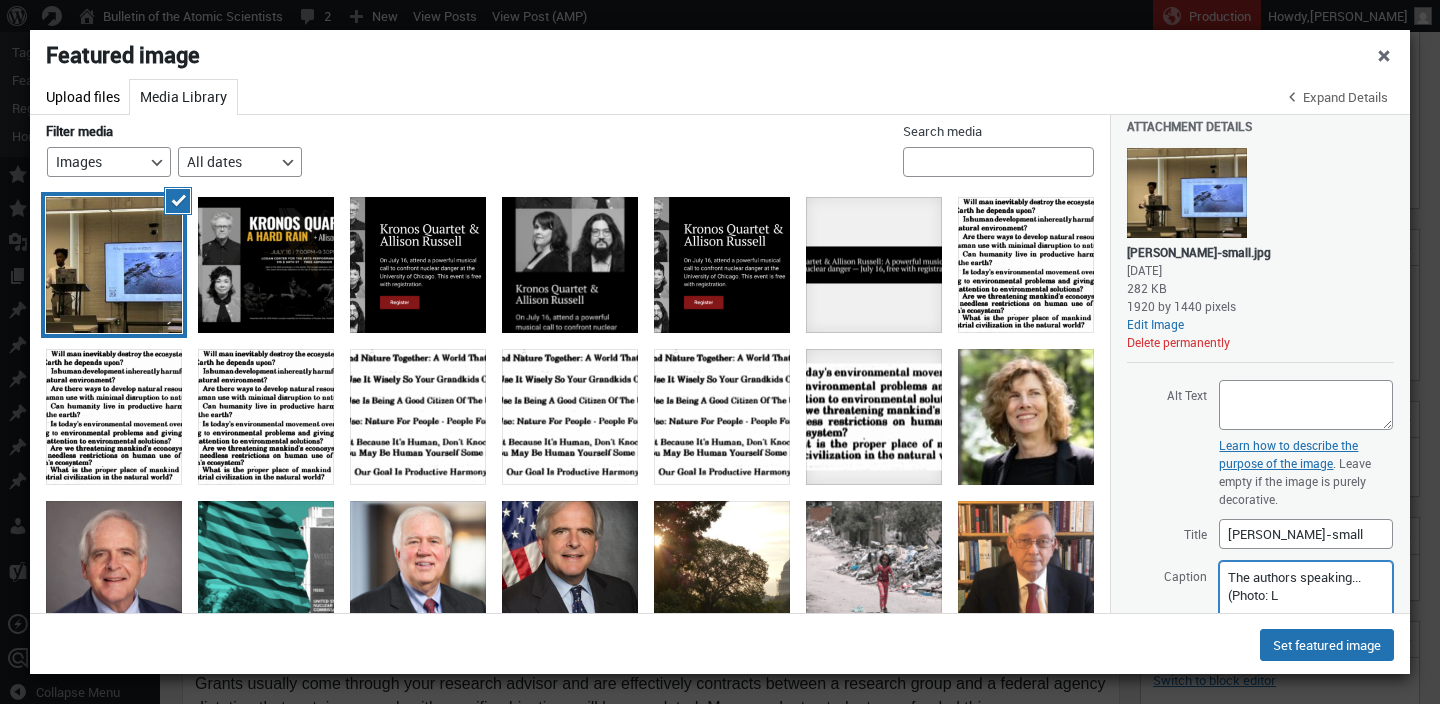 click on "The authors speaking... (Photo: L" at bounding box center [1306, 592] 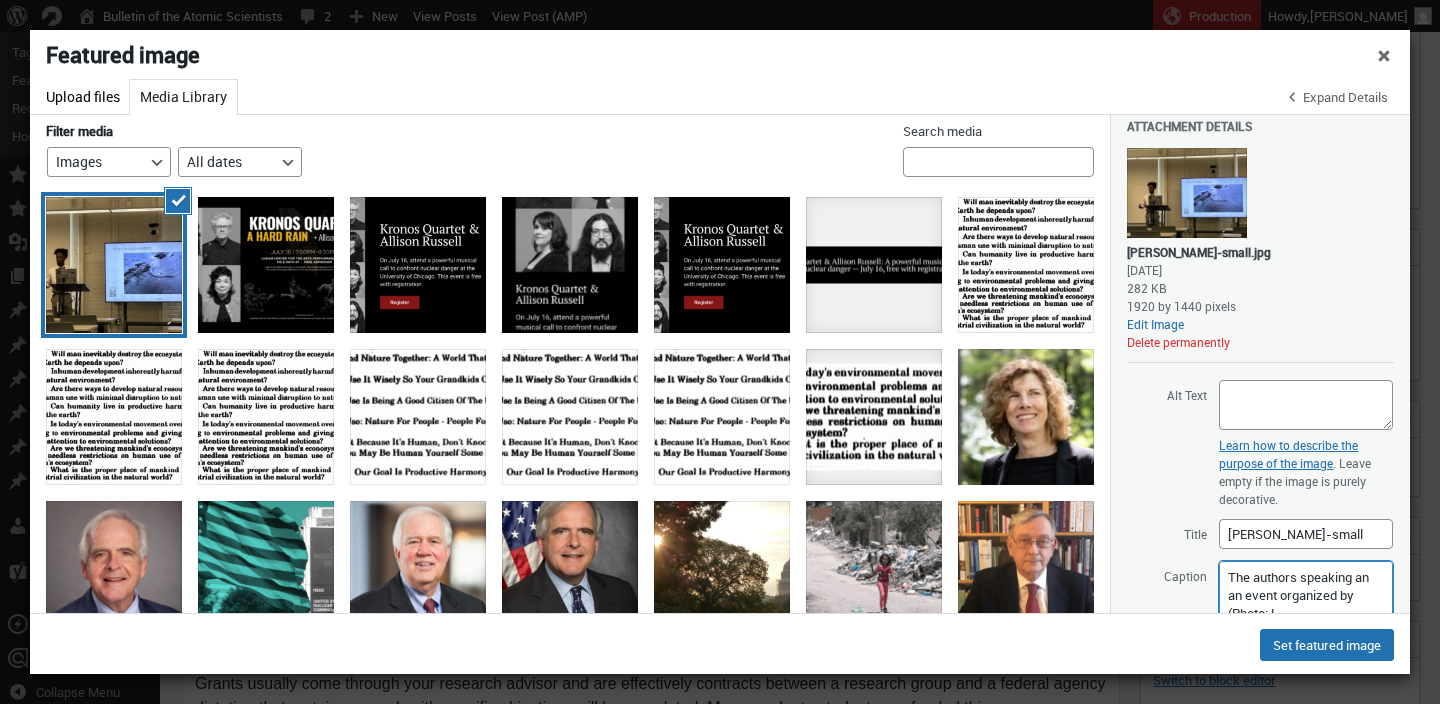paste on "Learning the Earth with Artificial Intelligence and Physics (LEAP) is an NSF Science and Technology Center (STC) launched in 2021" 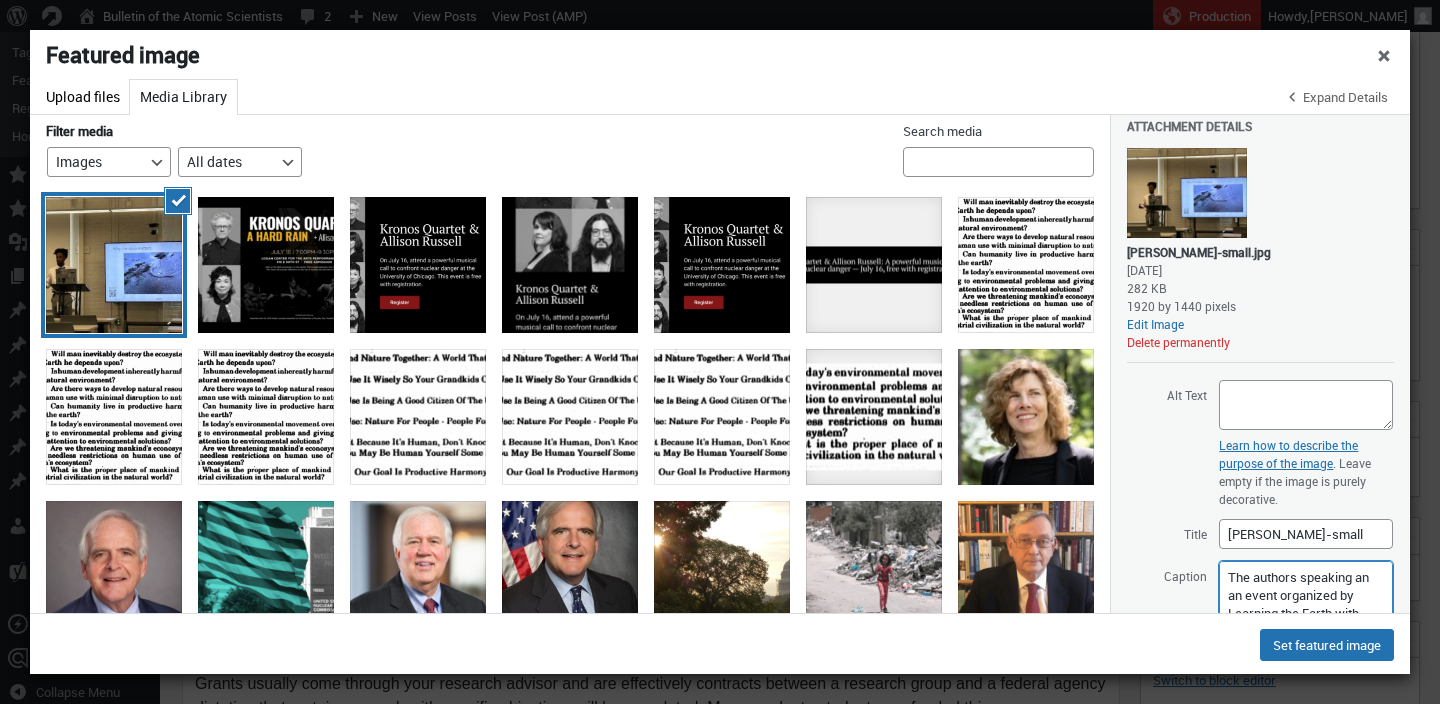 scroll, scrollTop: 89, scrollLeft: 0, axis: vertical 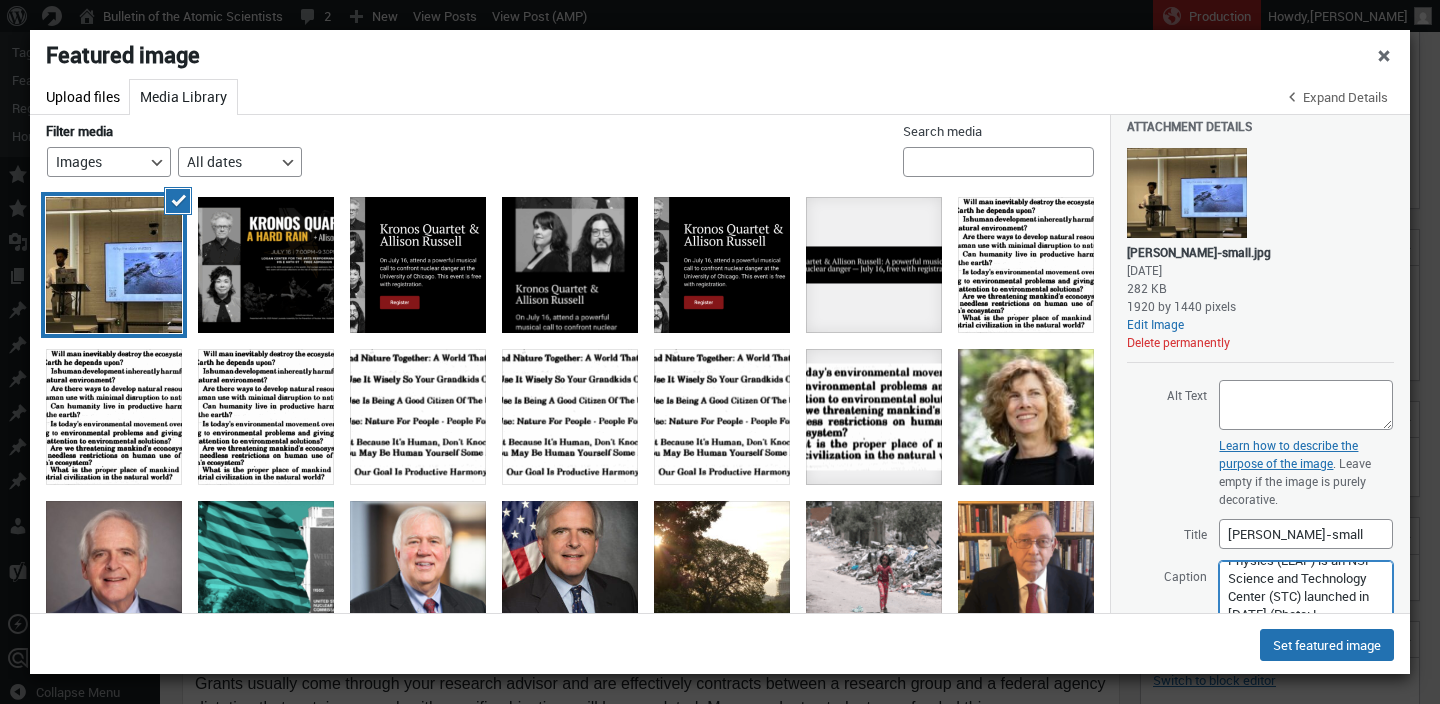 click on "The authors speaking an an event organized by Learning the Earth with Artificial Intelligence and Physics (LEAP) is an NSF Science and Technology Center (STC) launched in 2021 (Photo: L" at bounding box center (1306, 592) 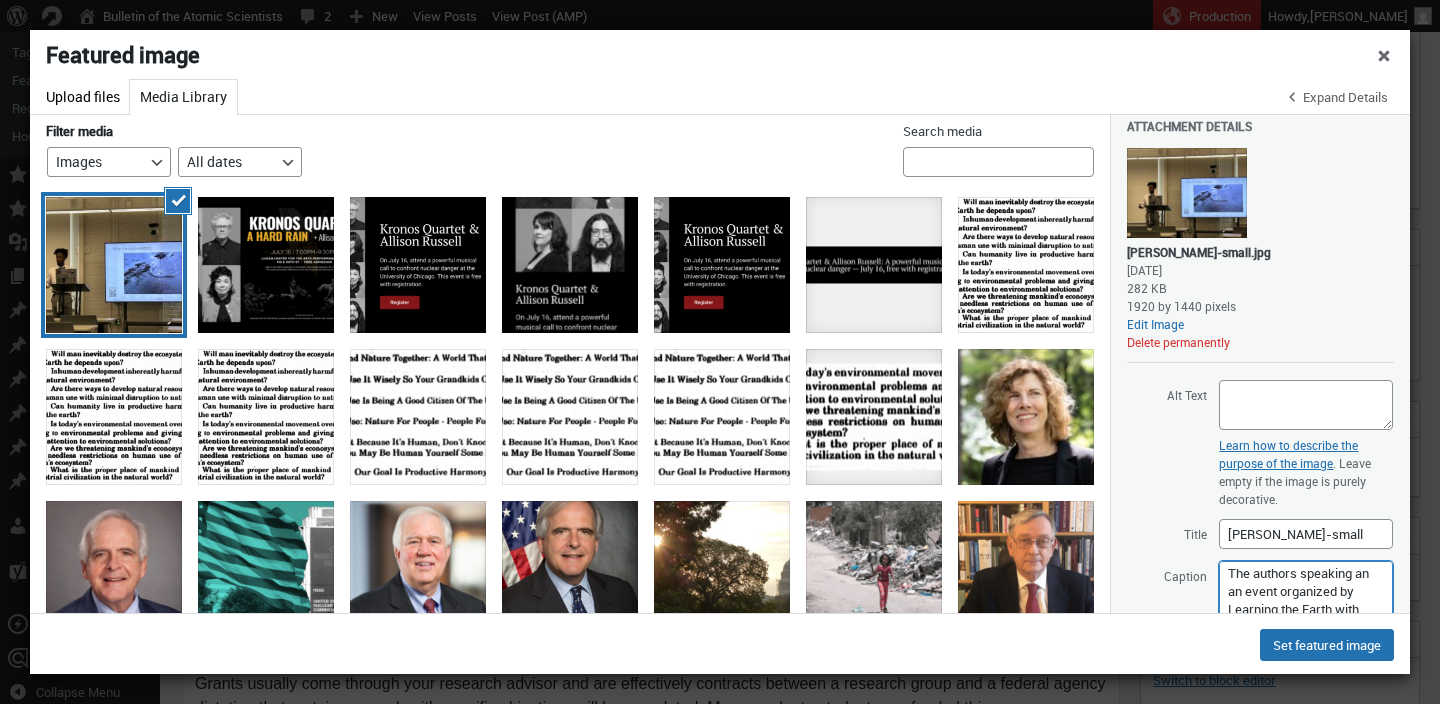 scroll, scrollTop: 11, scrollLeft: 0, axis: vertical 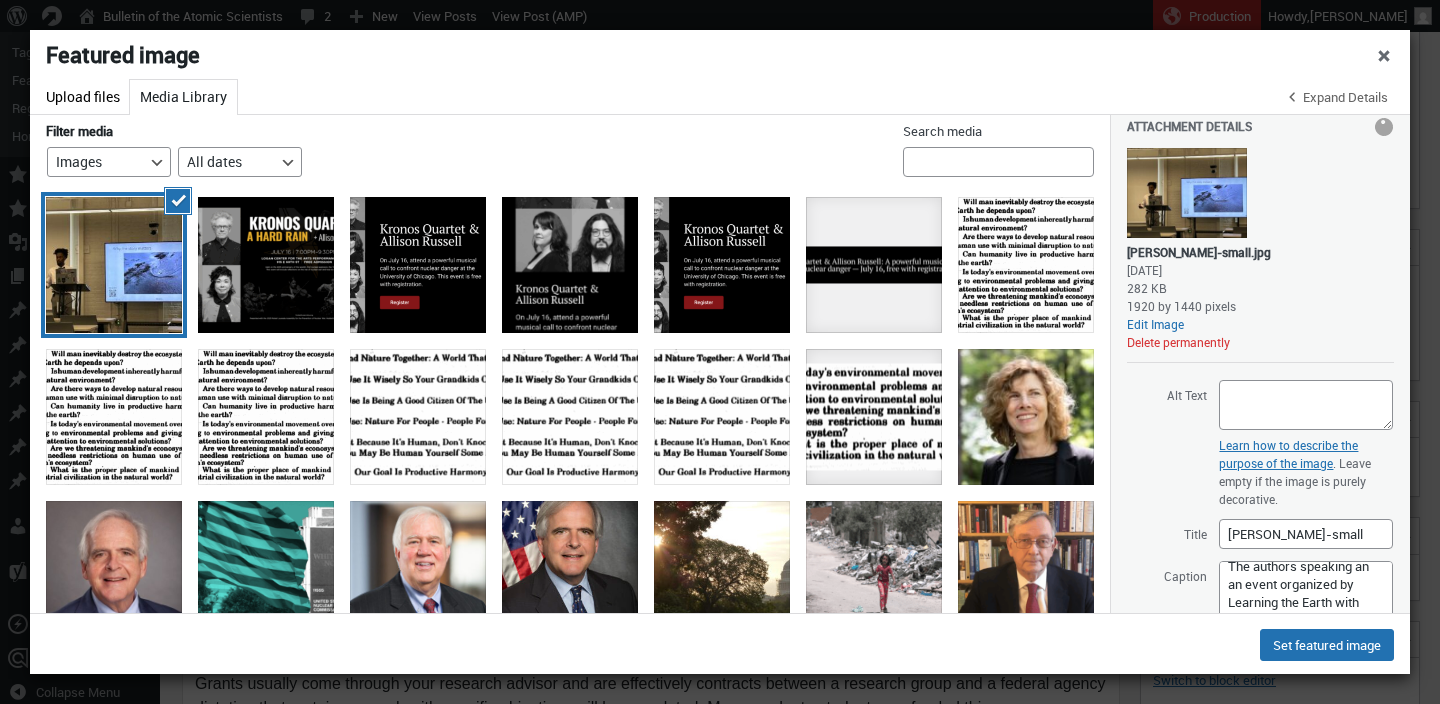 click on "Attachment Details
Saved.
chad-small.jpg
July 8, 2025
282 KB
1920 by 1440 pixels
Edit Image
Delete permanently
Alt Text
Learn how to describe the purpose of the image  (opens in a new tab) . Leave empty if the image is purely decorative.
Title
chad-small
Caption
The authors speaking an an event organized by Learning the Earth with Artificial Intelligence and Physics (LEAP) is an NSF Science and Technology Center (STC) launched in 2021 (Photo: LEAP)
Description
File URL:
https://thebulletin.org/wp-content/uploads/2025/07/chad-small.jpg
Copy URL to clipboard
Copied!" at bounding box center [1260, 439] 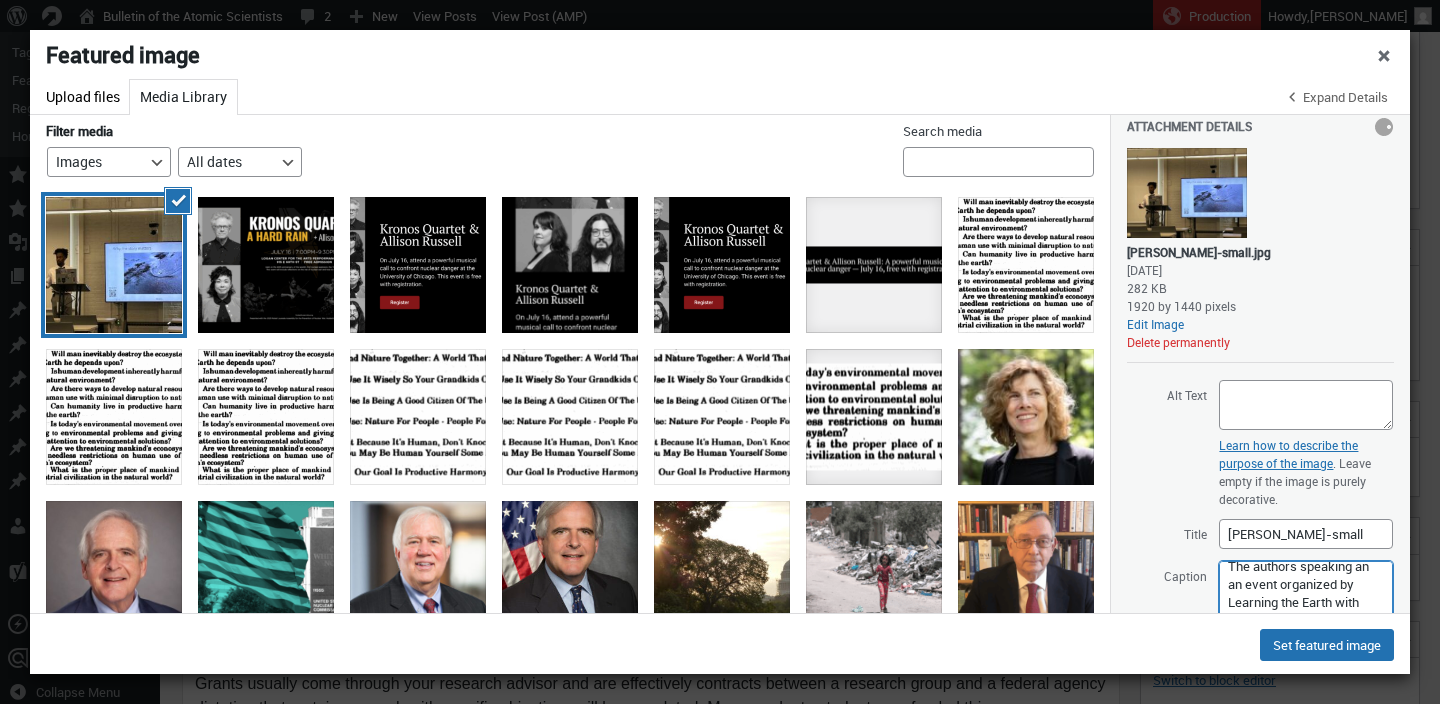 click on "The authors speaking an an event organized by Learning the Earth with Artificial Intelligence and Physics (LEAP) is an NSF Science and Technology Center (STC) launched in 2021 (Photo: LEAP)" at bounding box center (1306, 592) 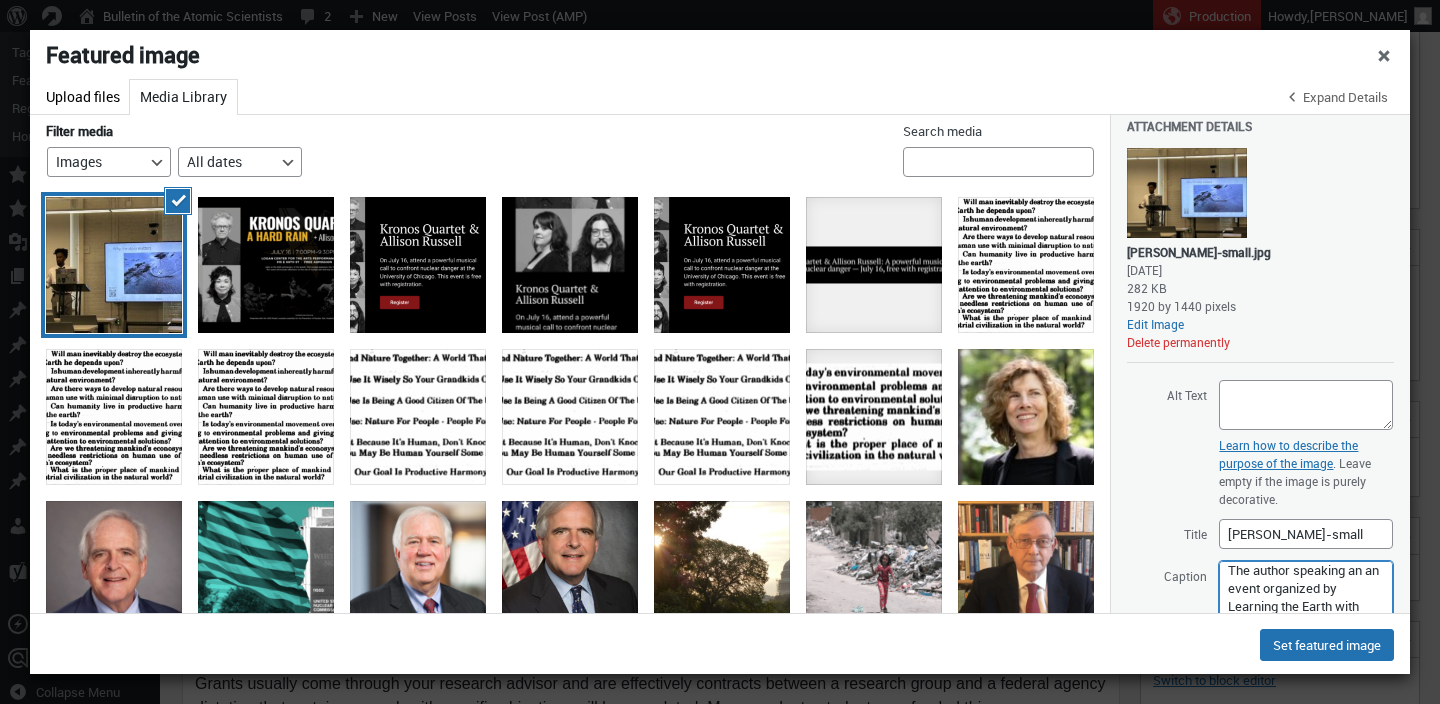 scroll, scrollTop: 11, scrollLeft: 0, axis: vertical 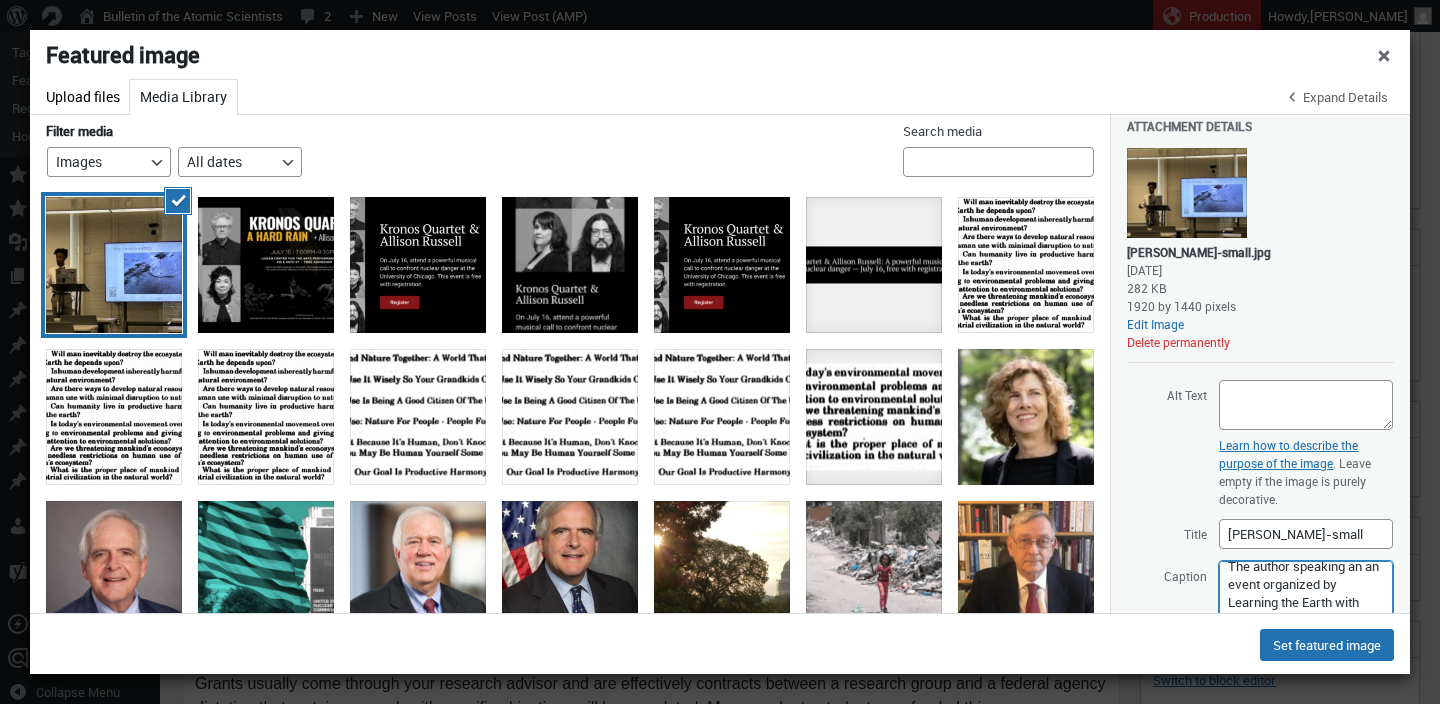 click on "The author speaking an an event organized by Learning the Earth with Artificial Intelligence and Physics (LEAP) is an NSF Science and Technology Center (STC) launched in 2021 (Photo: LEAP)" at bounding box center [1306, 592] 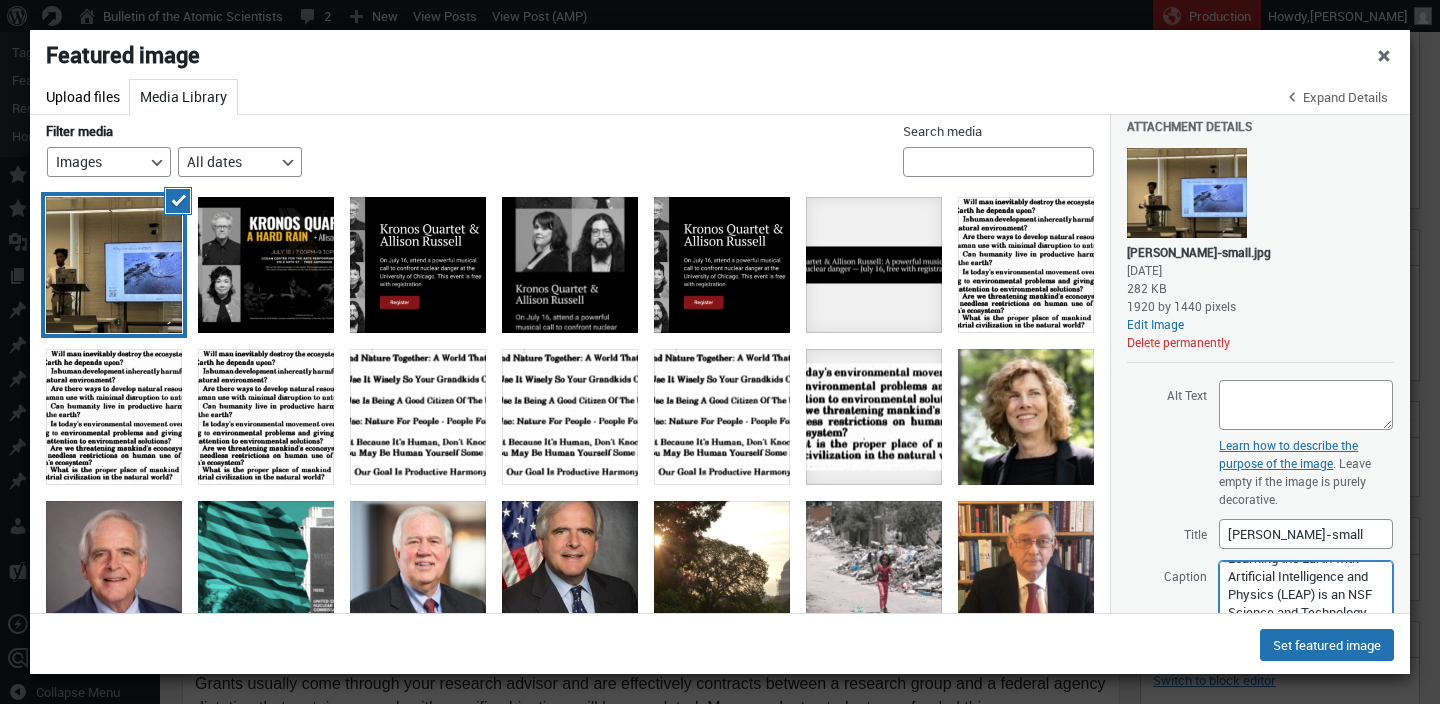 scroll, scrollTop: 57, scrollLeft: 0, axis: vertical 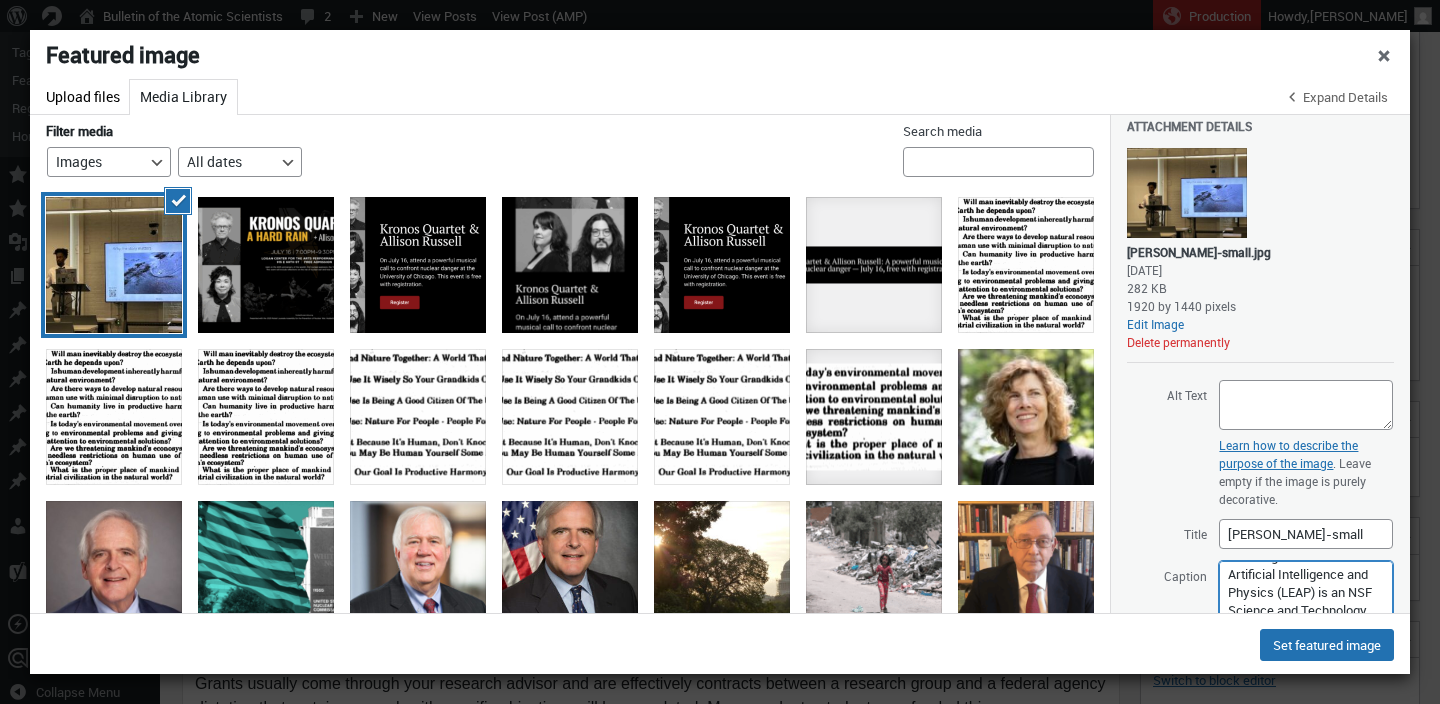 click on "The author speaking at an event organized by Learning the Earth with Artificial Intelligence and Physics (LEAP) is an NSF Science and Technology Center (STC) launched in 2021 (Photo: LEAP)" at bounding box center [1306, 592] 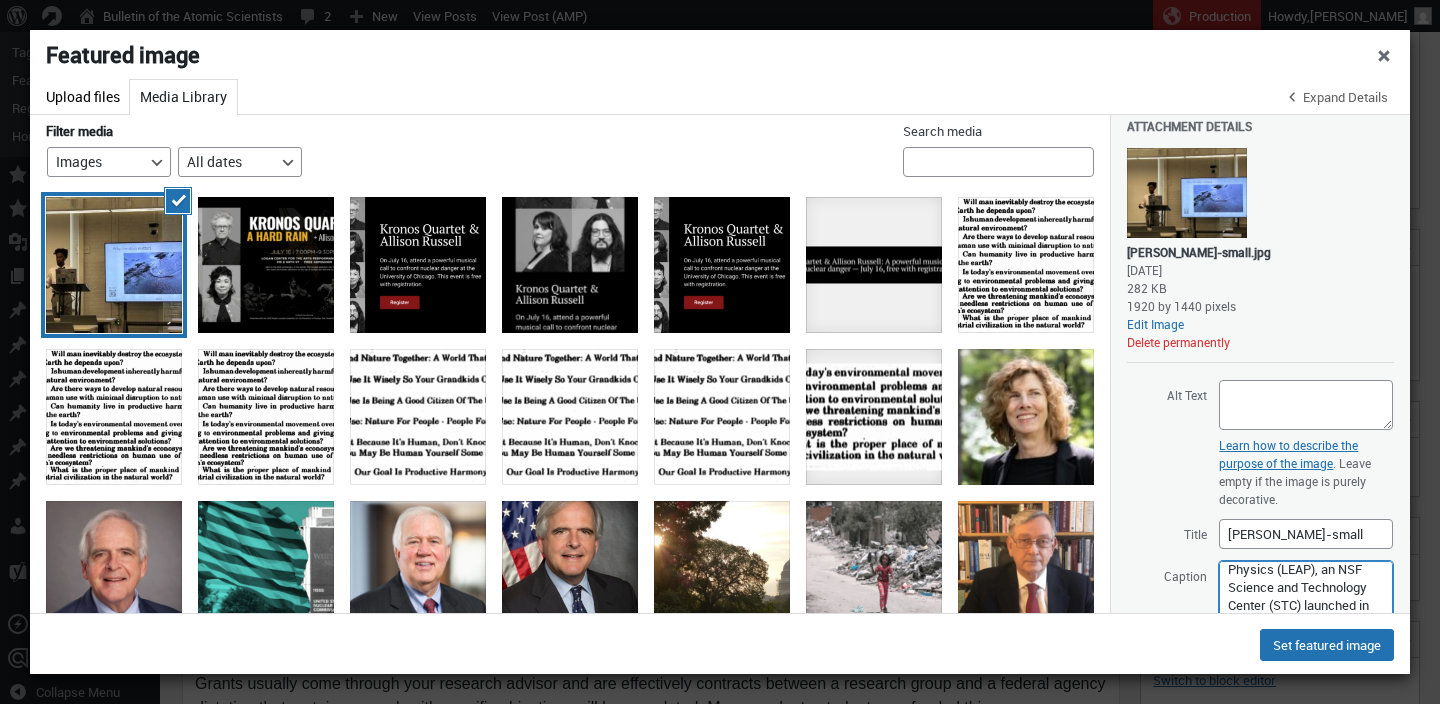 scroll, scrollTop: 86, scrollLeft: 0, axis: vertical 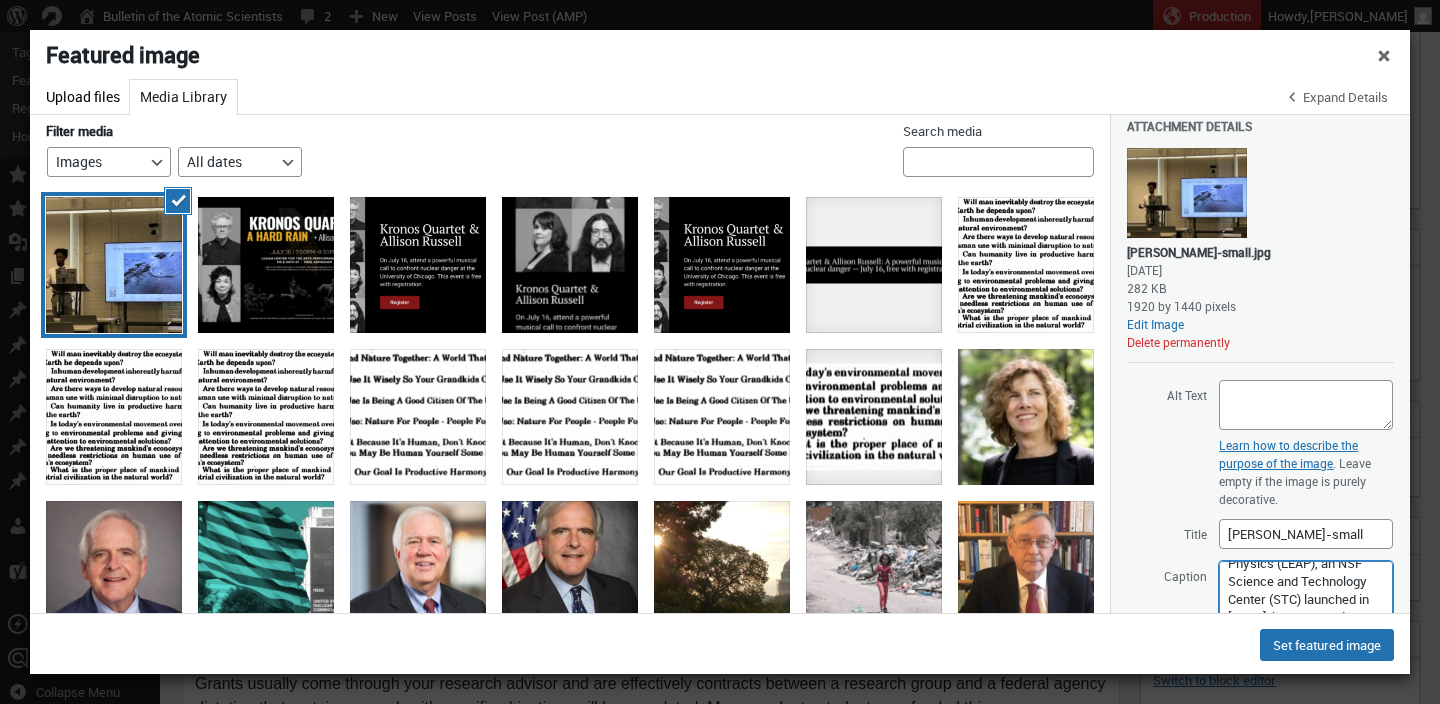 drag, startPoint x: 1311, startPoint y: 497, endPoint x: 1277, endPoint y: 499, distance: 34.058773 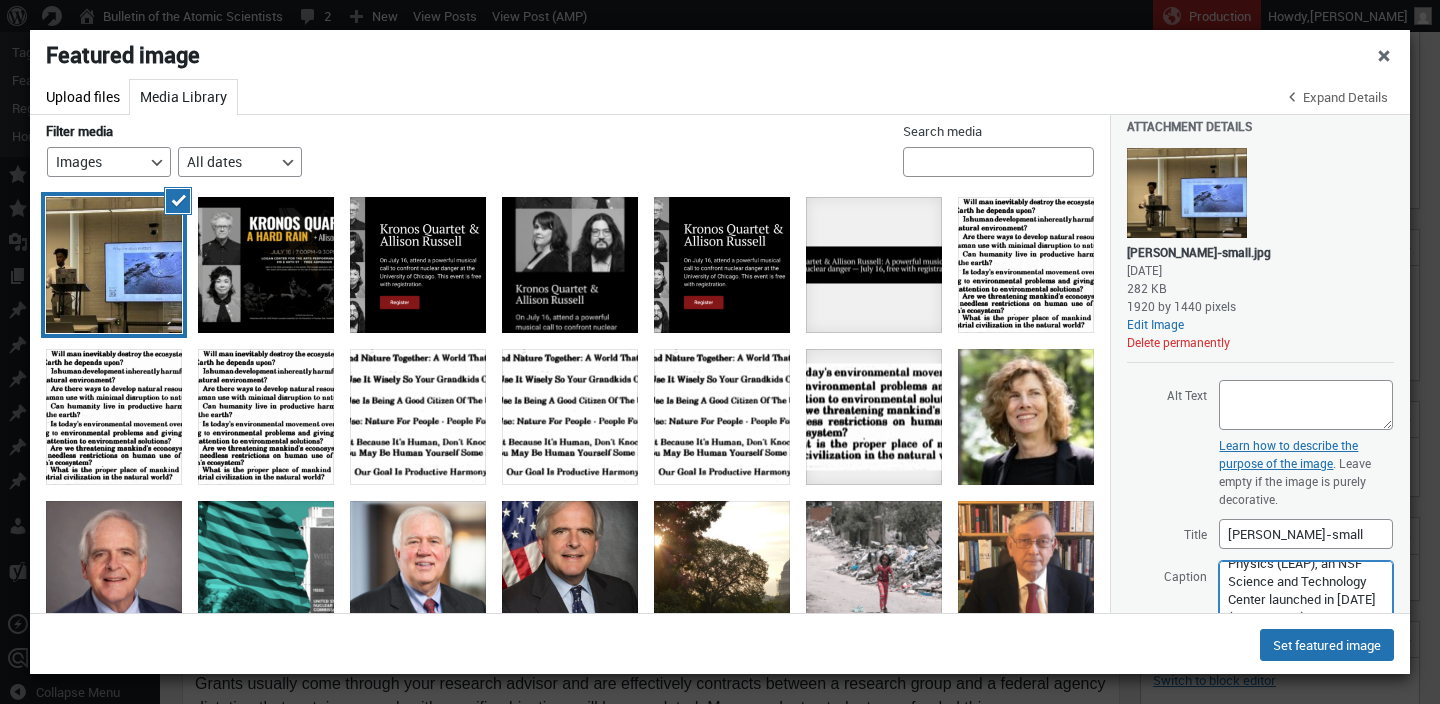 click on "The author speaking at an event organized by Learning the Earth with Artificial Intelligence and Physics (LEAP), an NSF Science and Technology Center launched in 2021 (Photo: LEAP)" at bounding box center [1306, 592] 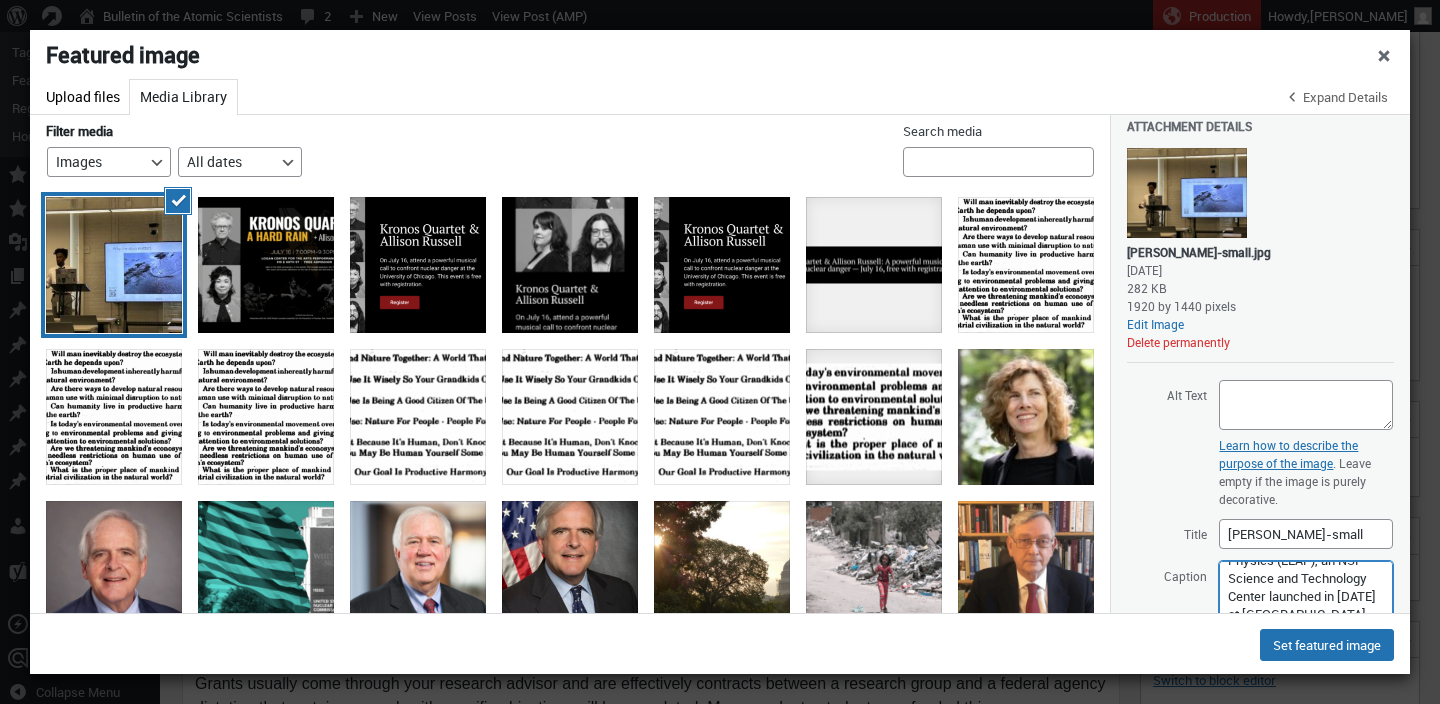 scroll, scrollTop: 107, scrollLeft: 0, axis: vertical 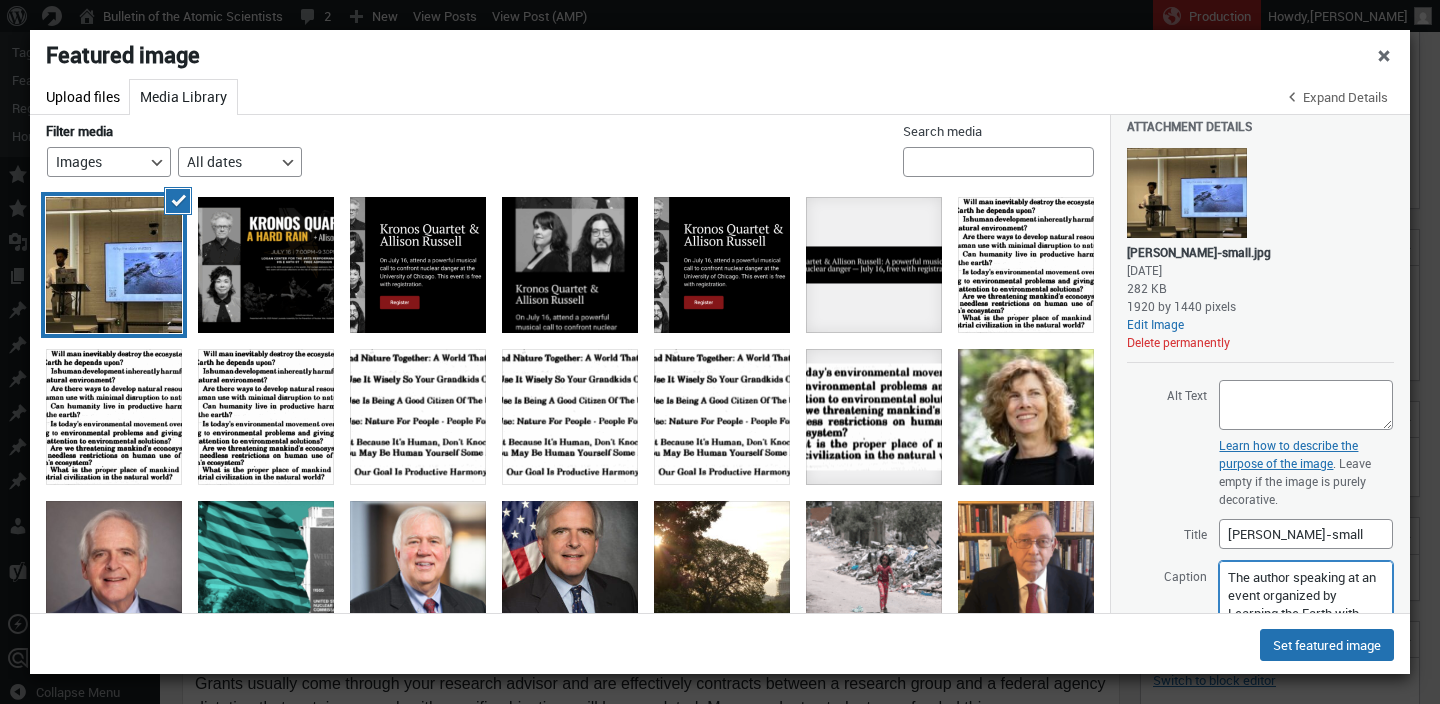 drag, startPoint x: 1318, startPoint y: 517, endPoint x: 1184, endPoint y: 405, distance: 174.64249 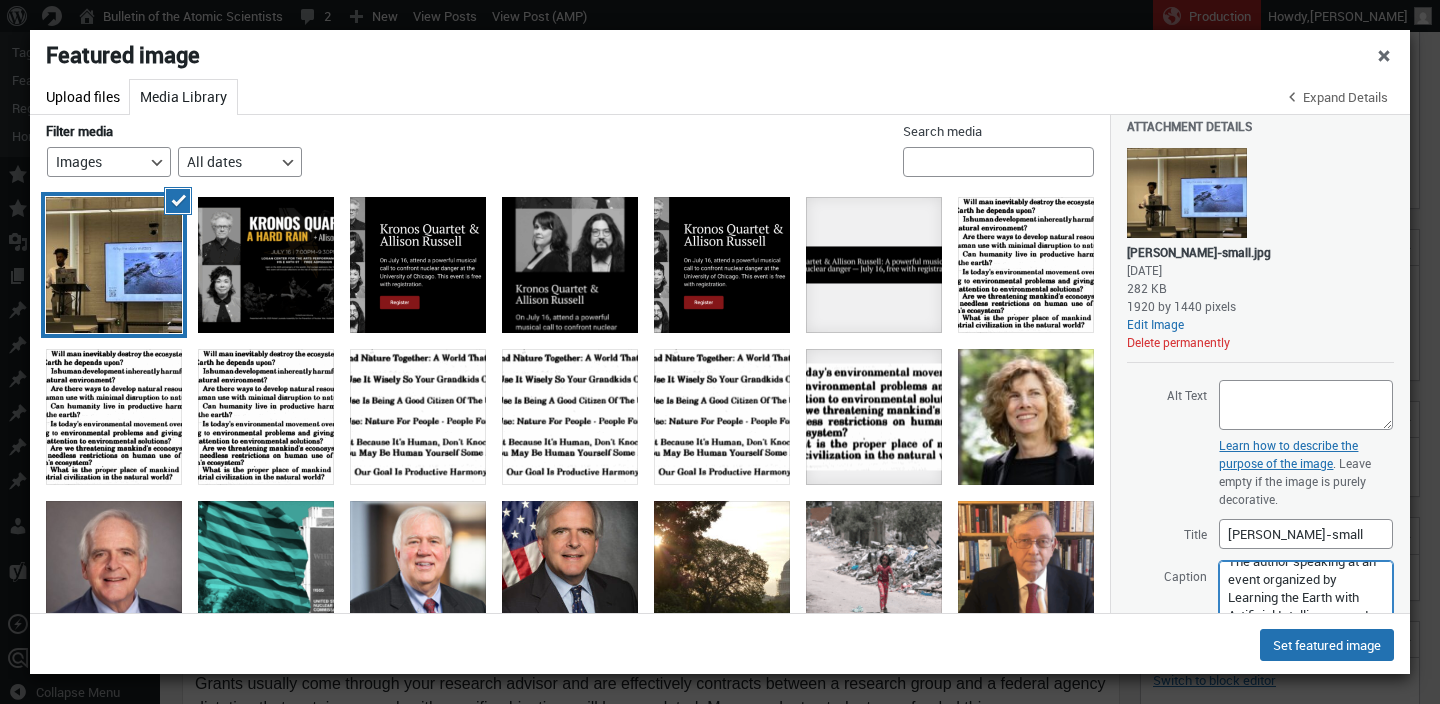 scroll, scrollTop: 0, scrollLeft: 0, axis: both 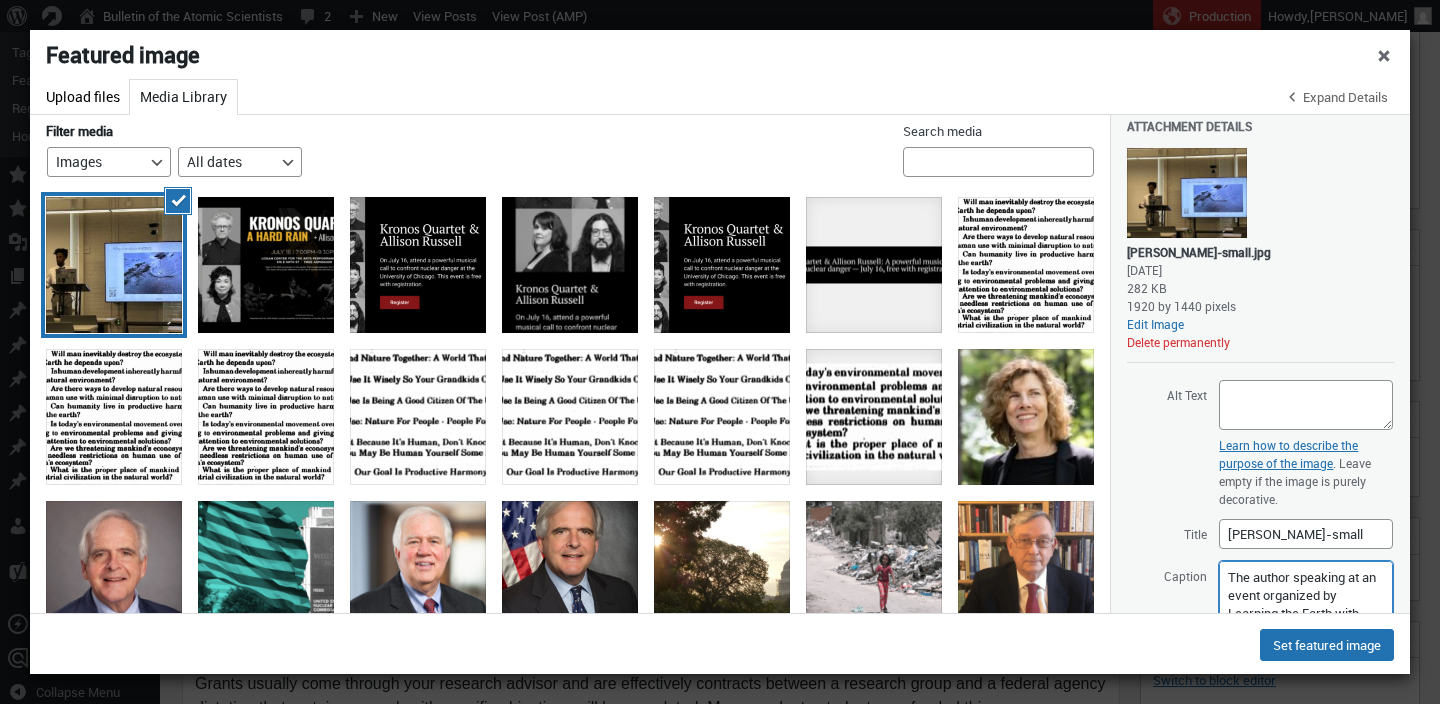 click on "The author speaking at an event organized by Learning the Earth with Artificial Intelligence and Physics (LEAP), an NSF Science and Technology Center launched in 2021 at Columbia University. (Photo: LEAP)" at bounding box center [1306, 592] 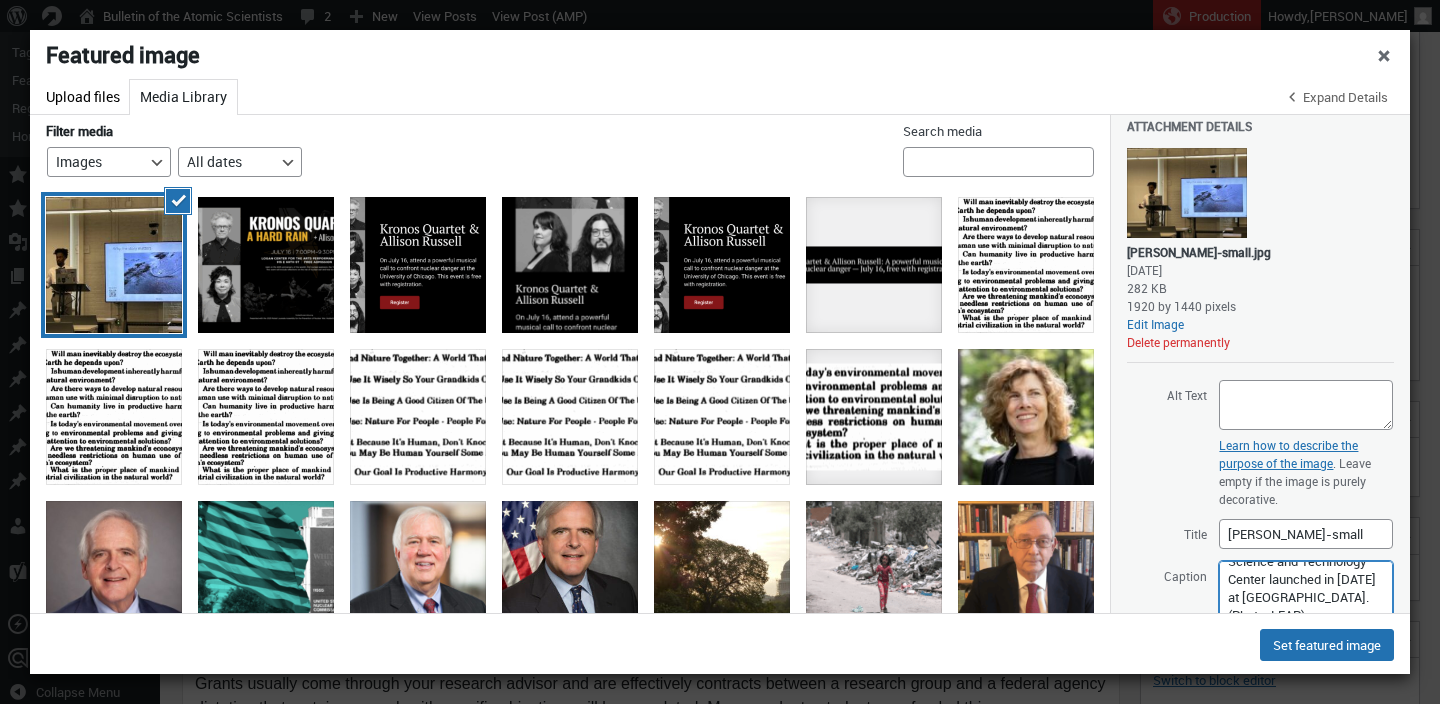 scroll, scrollTop: 150, scrollLeft: 0, axis: vertical 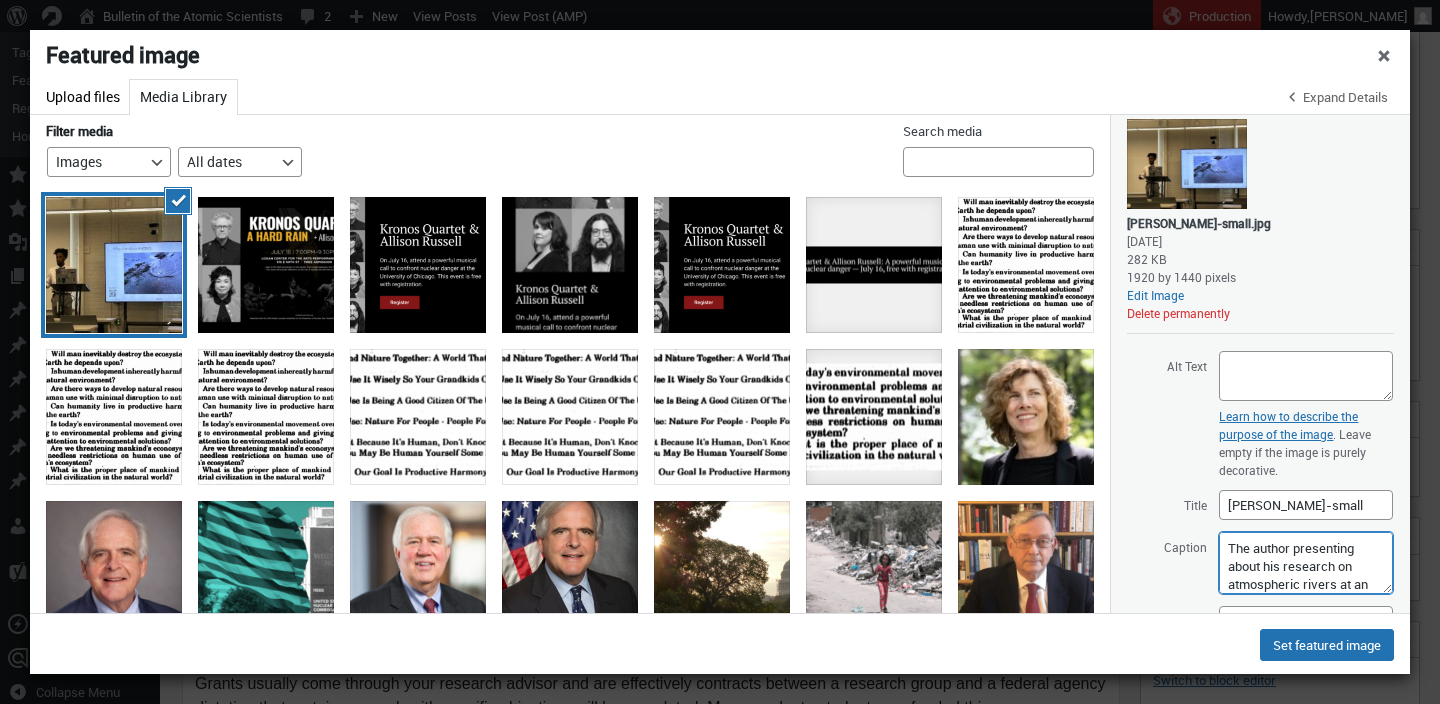 click on "The author presenting about his research on atmospheric rivers at an event organized by Learning the Earth with Artificial Intelligence and Physics (LEAP), an NSF Science and Technology Center launched in 2021 at Columbia University. (Photo: LEAP)" at bounding box center (1306, 563) 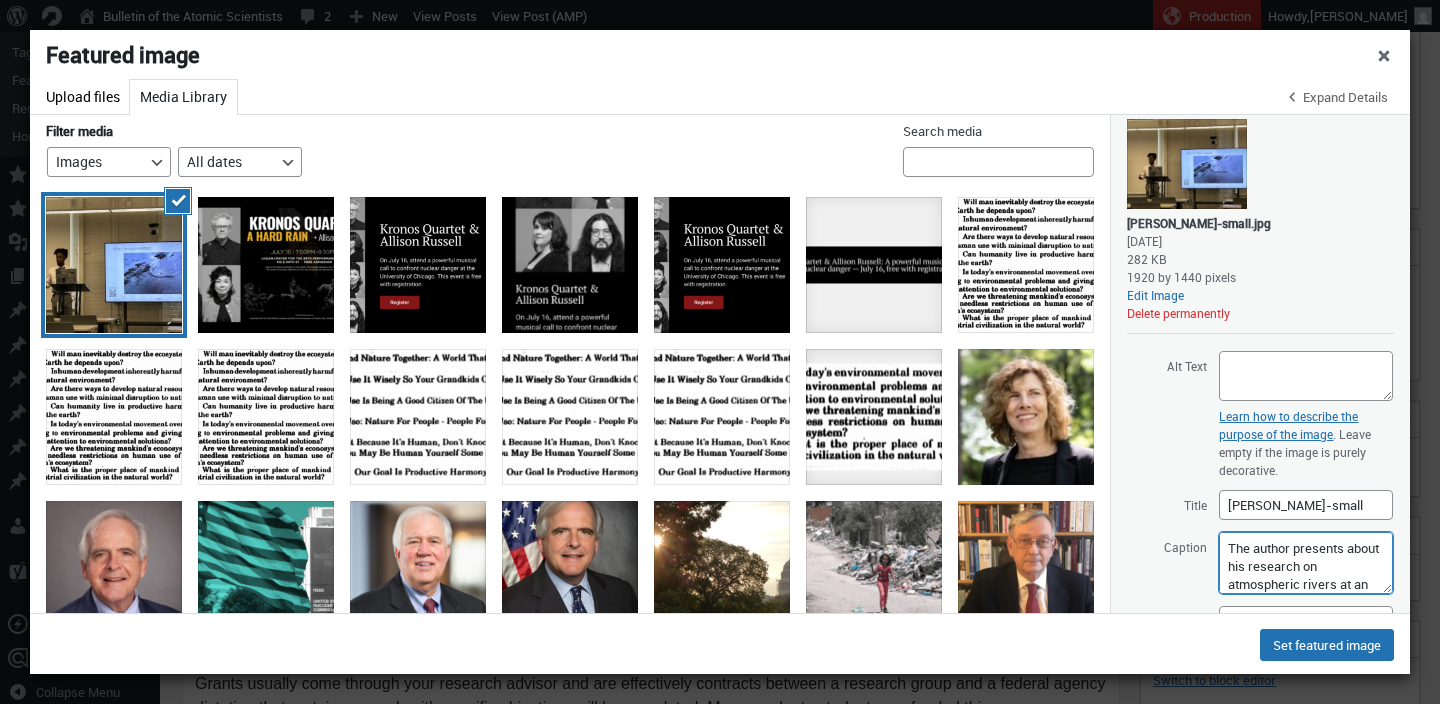 drag, startPoint x: 1265, startPoint y: 467, endPoint x: 1223, endPoint y: 466, distance: 42.0119 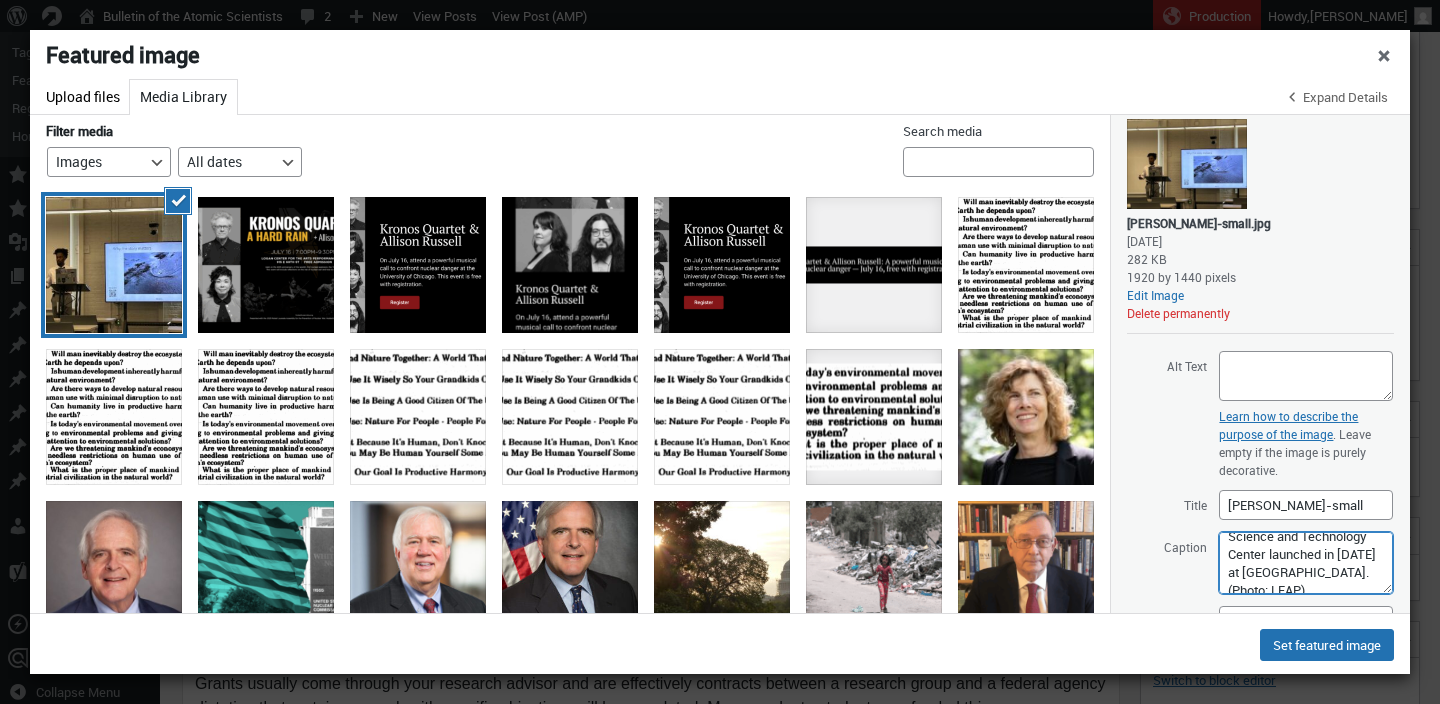 scroll, scrollTop: 150, scrollLeft: 0, axis: vertical 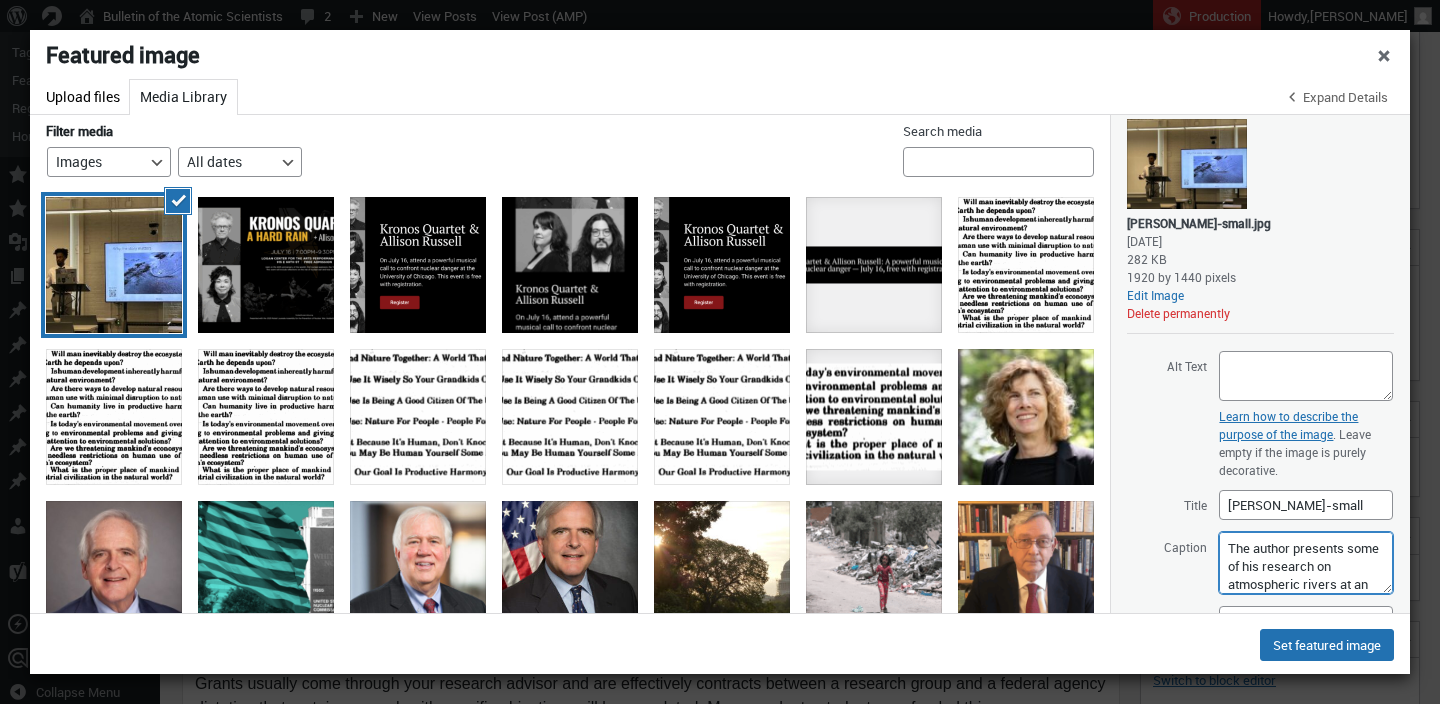 drag, startPoint x: 1326, startPoint y: 479, endPoint x: 1194, endPoint y: 353, distance: 182.48288 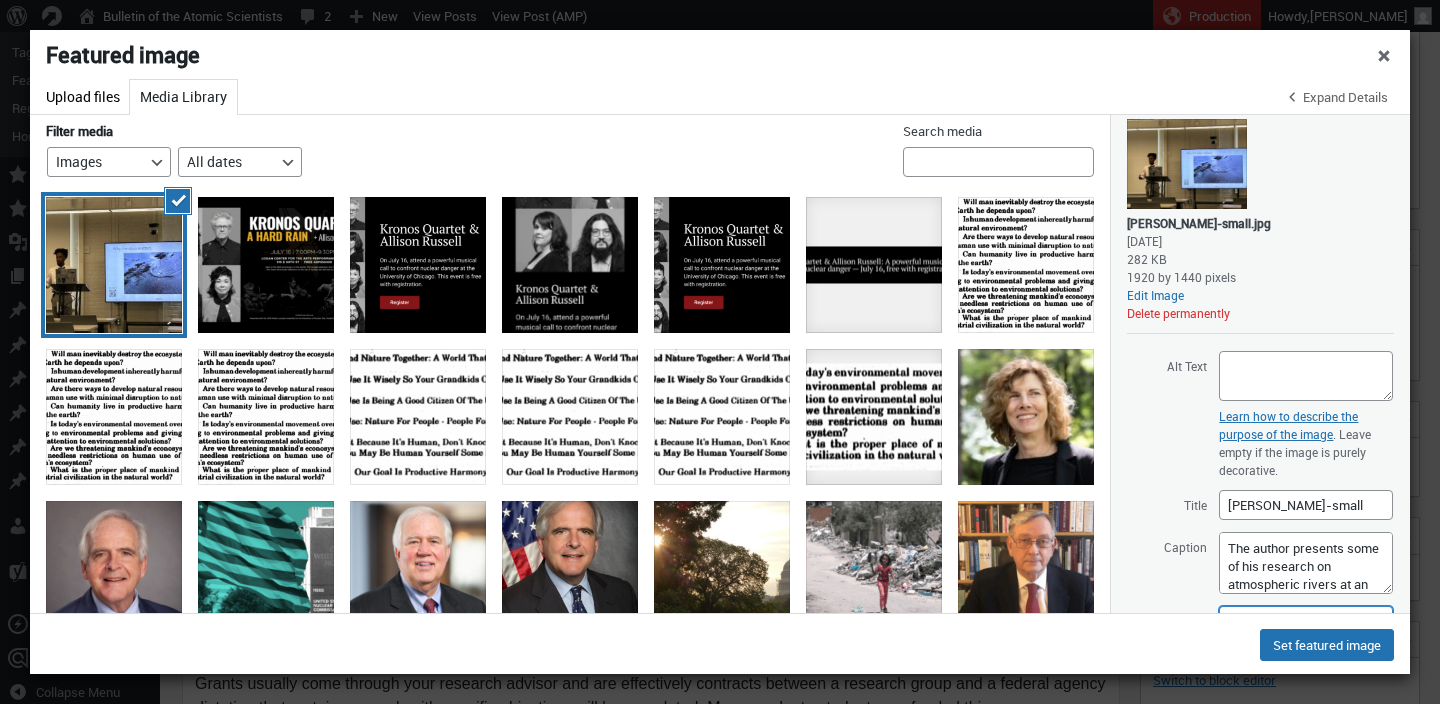 click on "Description" at bounding box center [1306, 637] 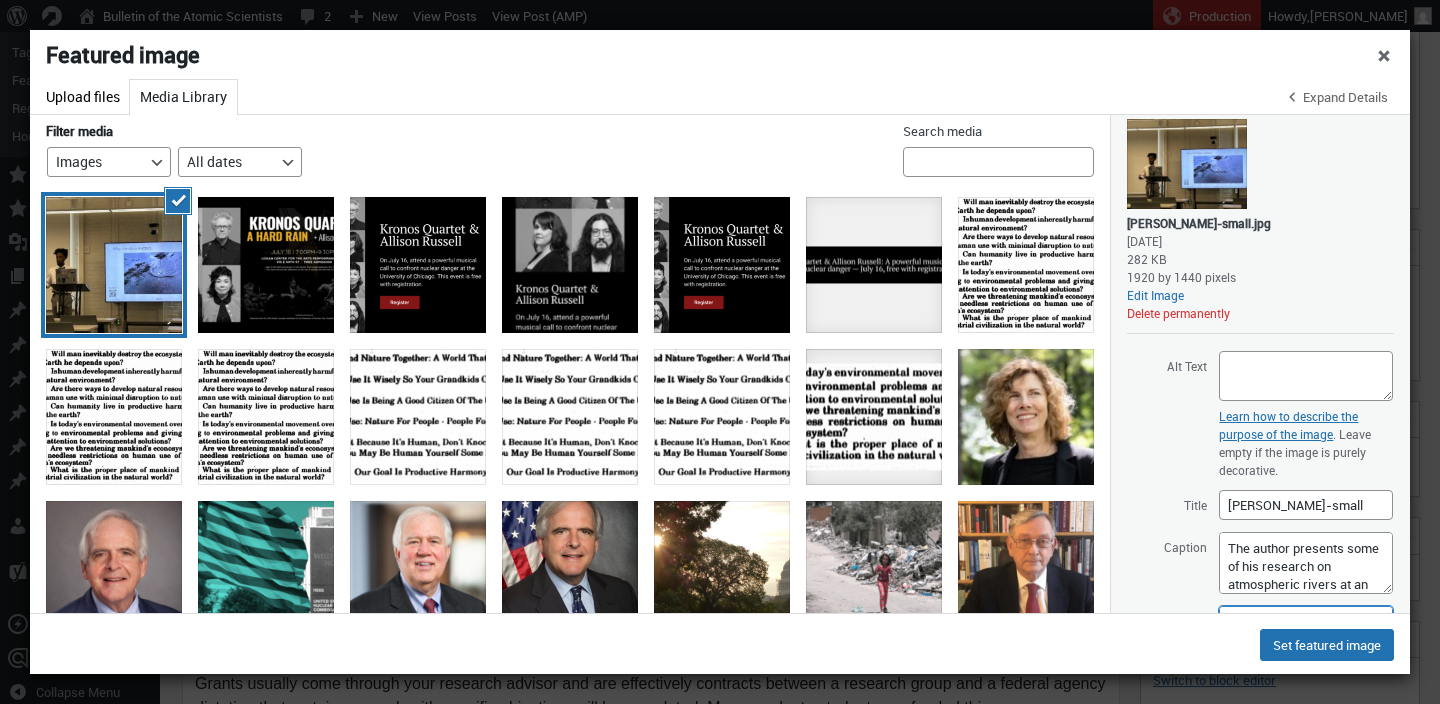 scroll, scrollTop: 143, scrollLeft: 0, axis: vertical 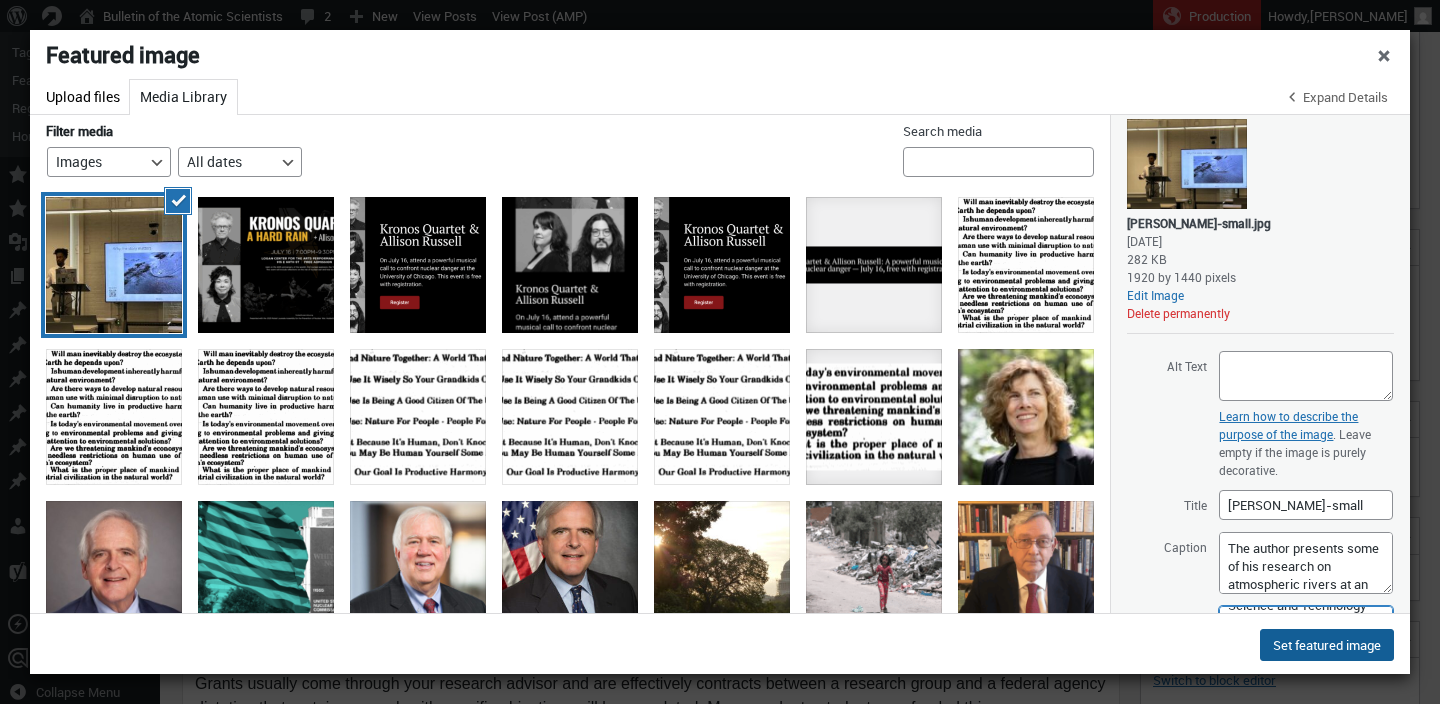 type on "The author presents some of his research on atmospheric rivers at an event organized by Learning the Earth with Artificial Intelligence and Physics (LEAP), an NSF Science and Technology Center launched in 2021 at Columbia University. (Photo: LEAP)" 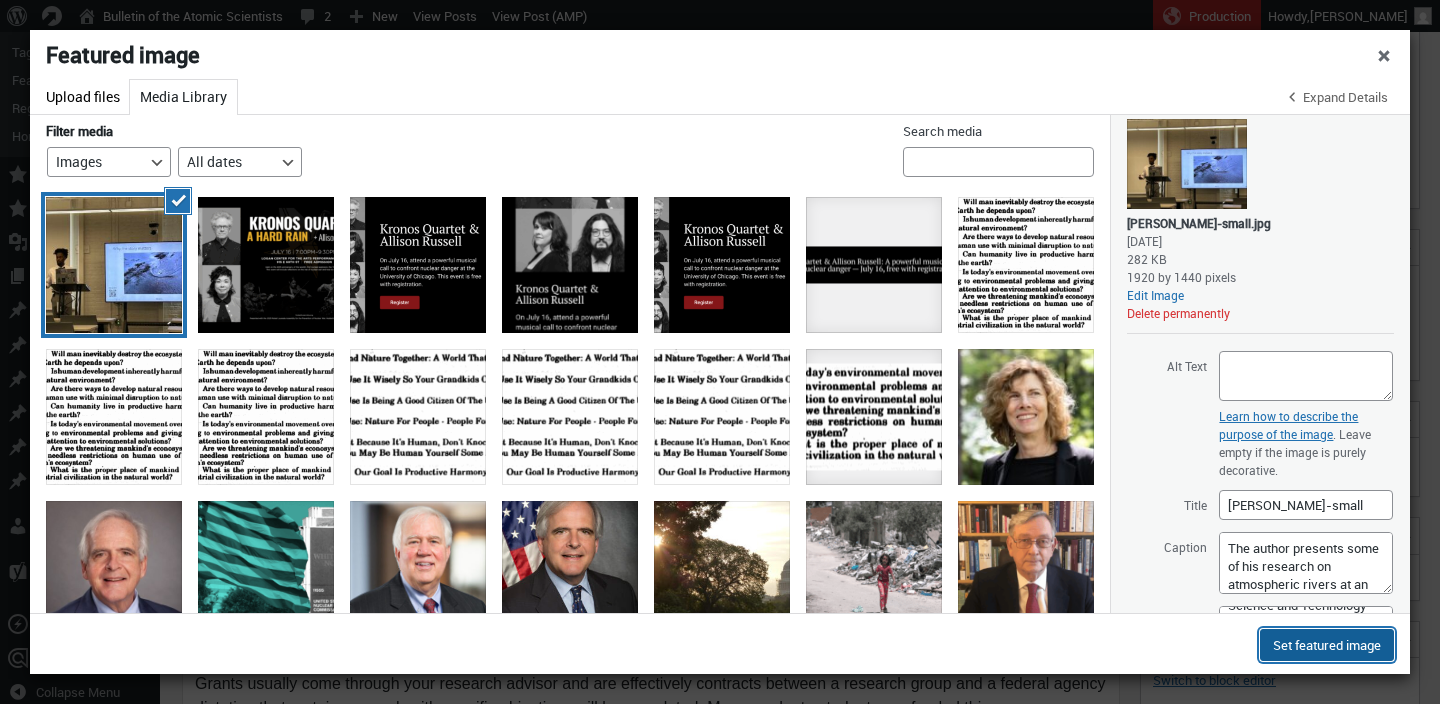 click on "Set featured image" at bounding box center (1327, 645) 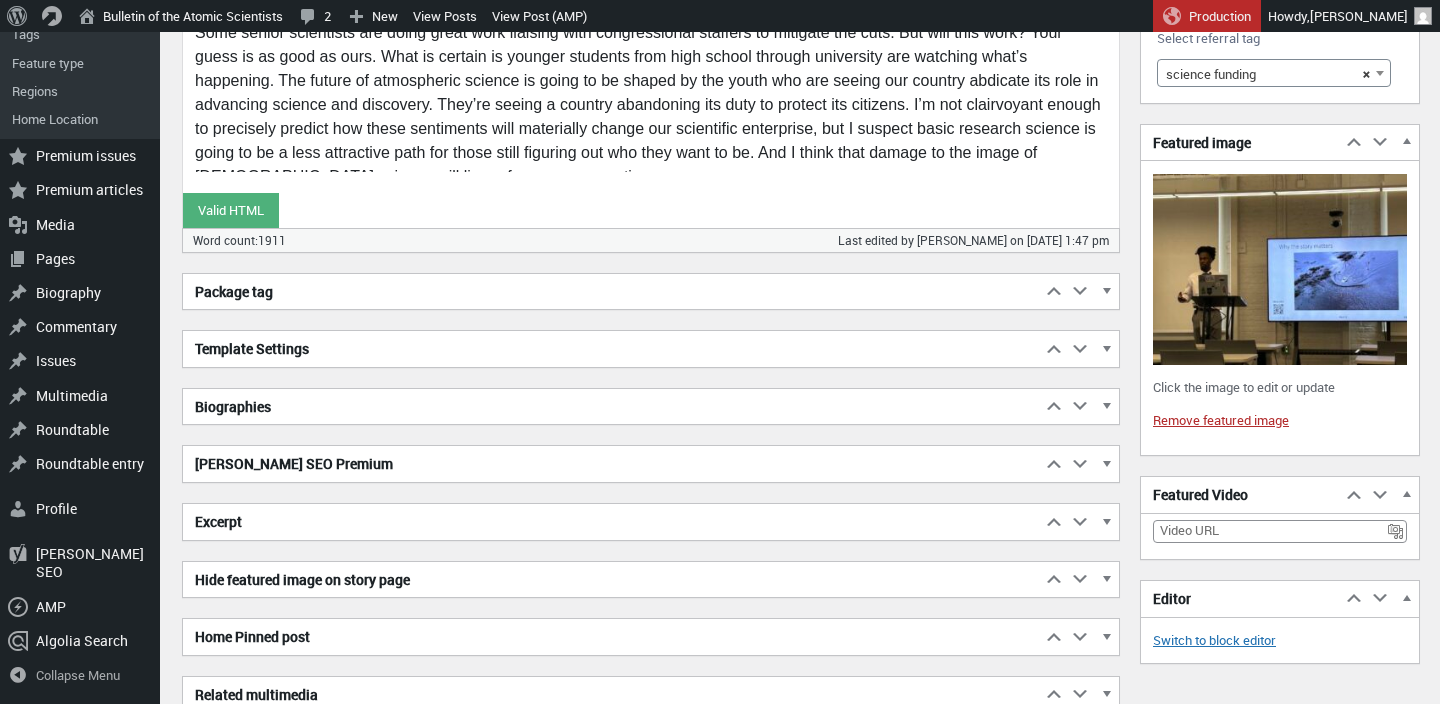 scroll, scrollTop: 3750, scrollLeft: 0, axis: vertical 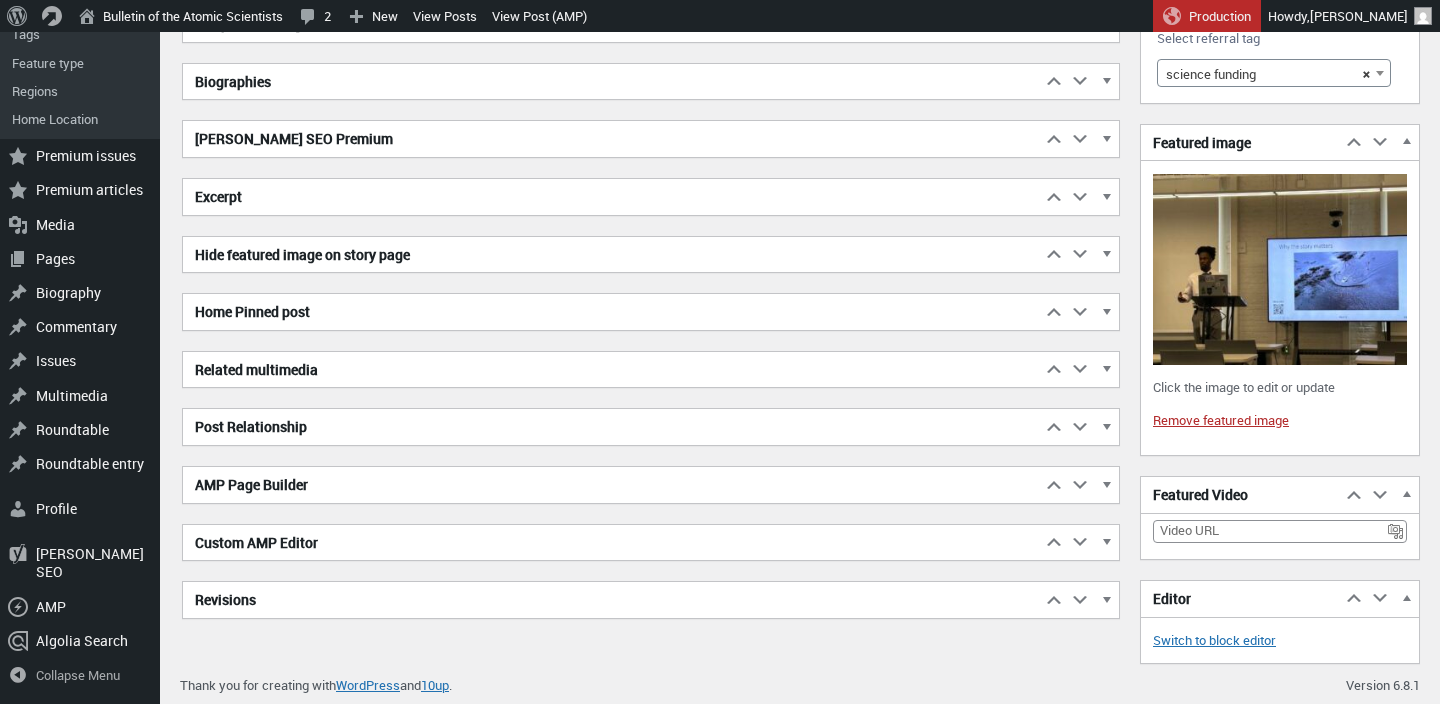 click on "Excerpt" at bounding box center [612, 197] 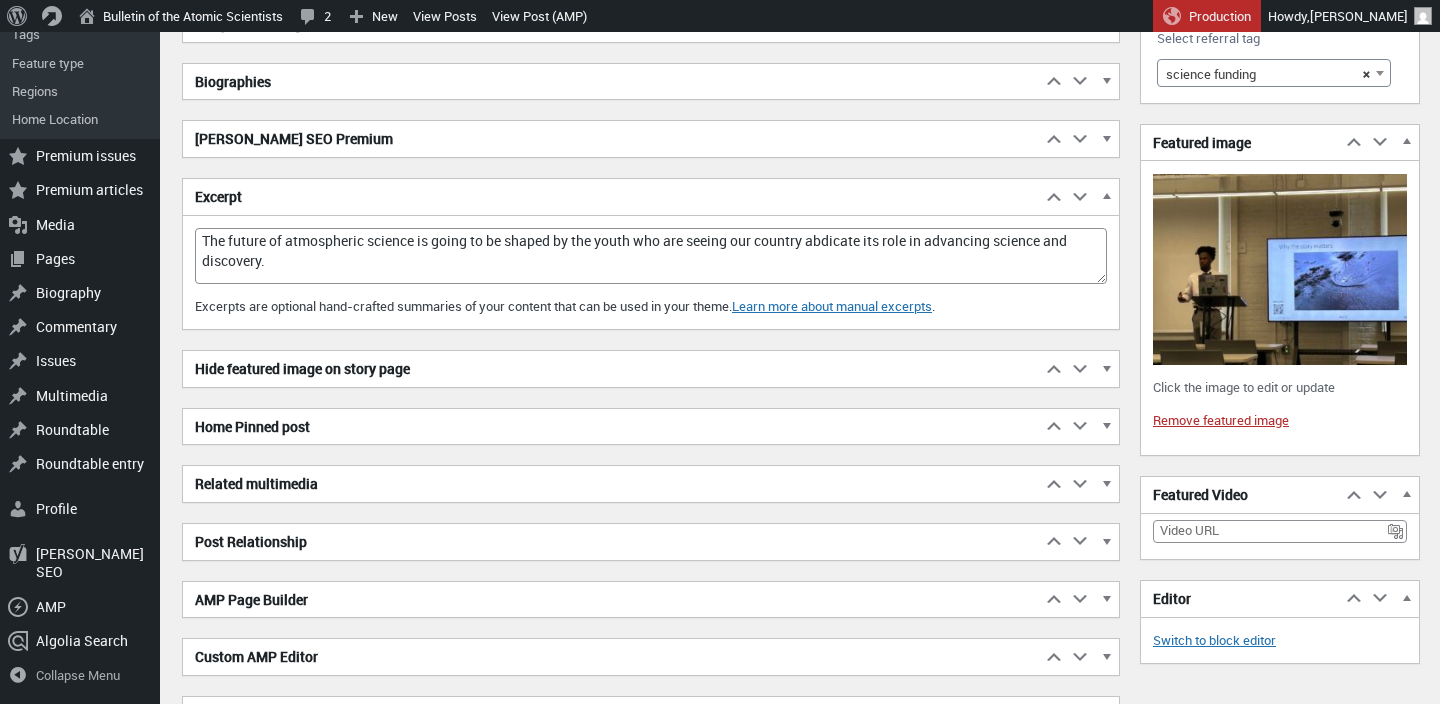 click on "[PERSON_NAME] SEO Premium" at bounding box center (612, 139) 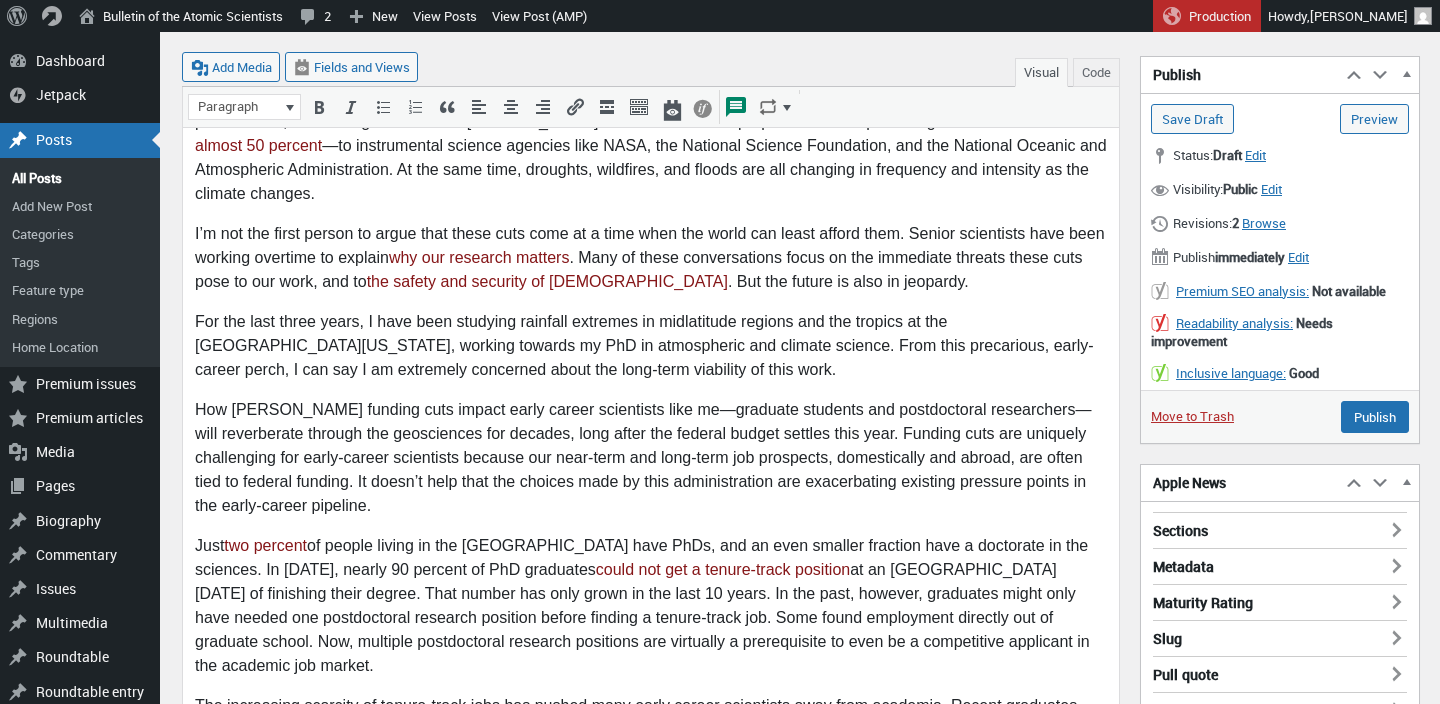 scroll, scrollTop: 186, scrollLeft: 0, axis: vertical 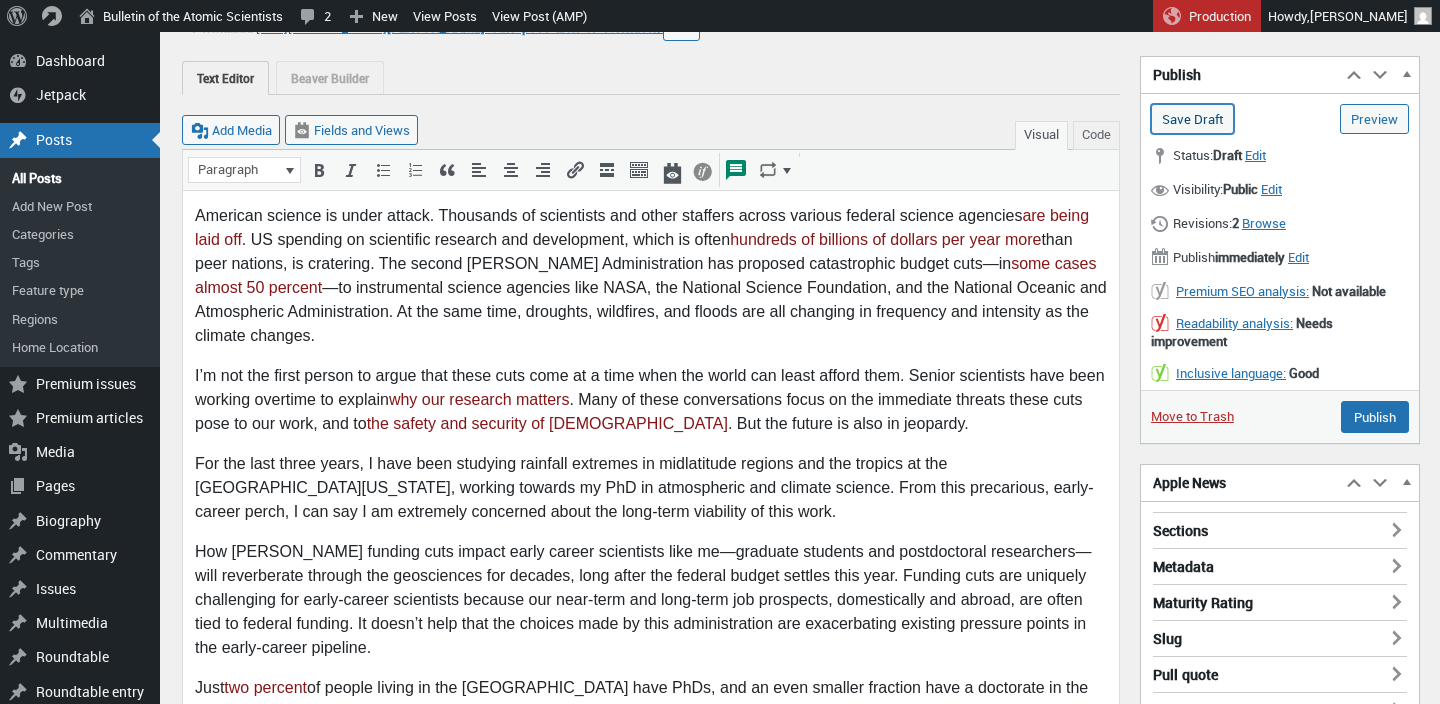 click on "Save Draft" at bounding box center (1192, 119) 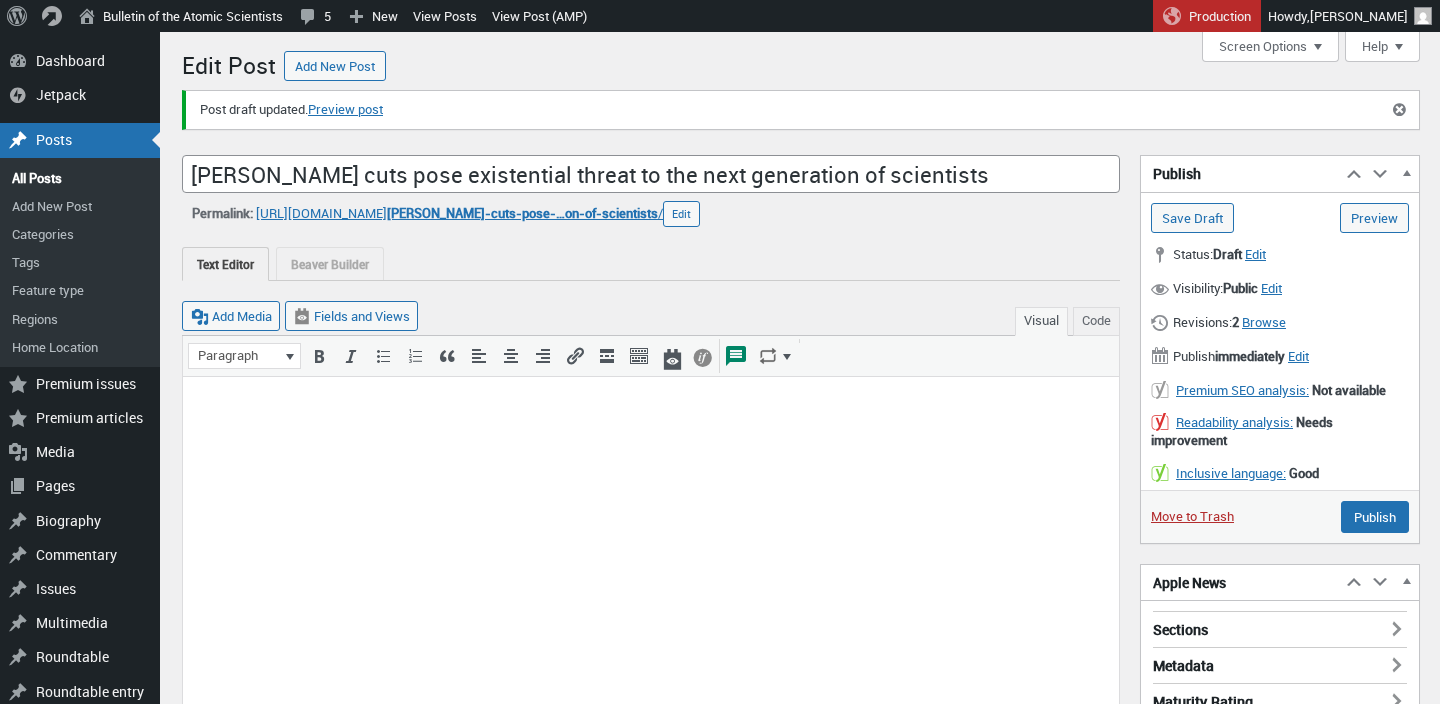 scroll, scrollTop: 0, scrollLeft: 0, axis: both 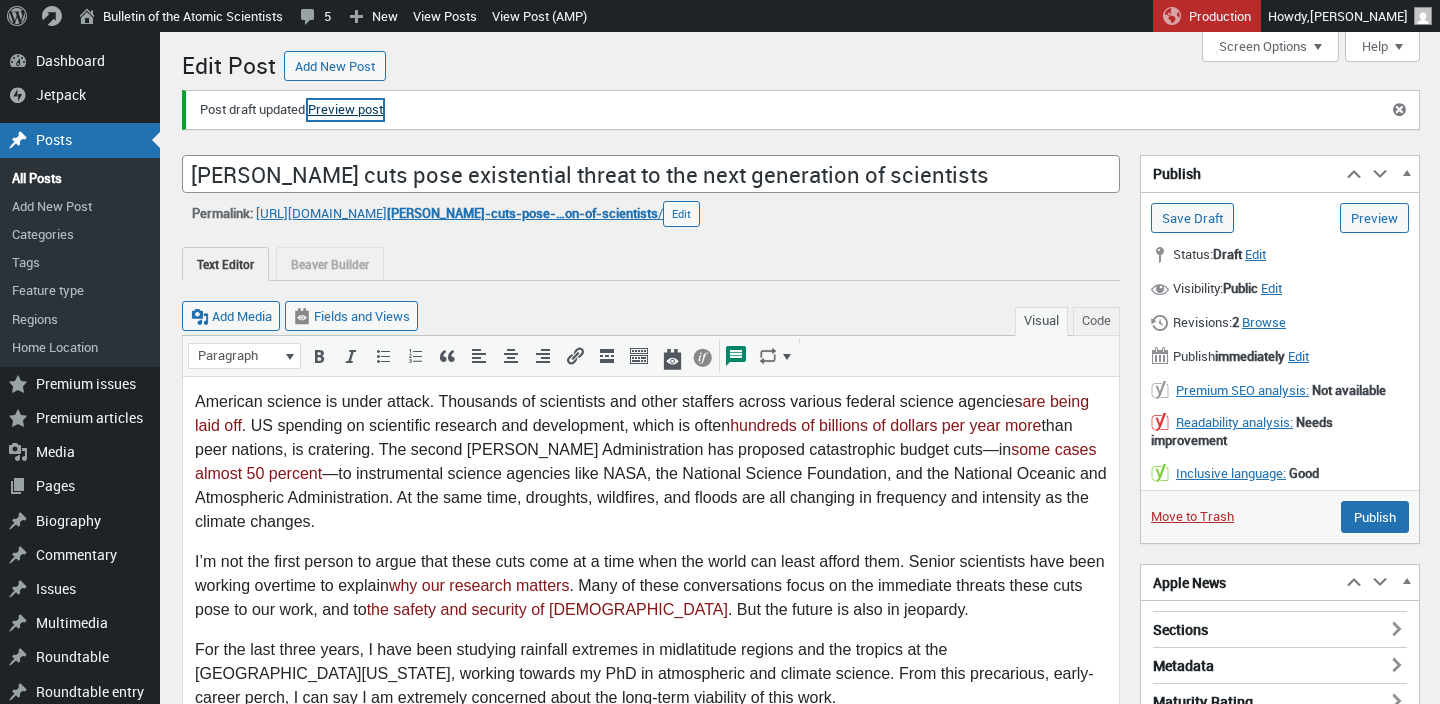click on "Preview post" at bounding box center [345, 110] 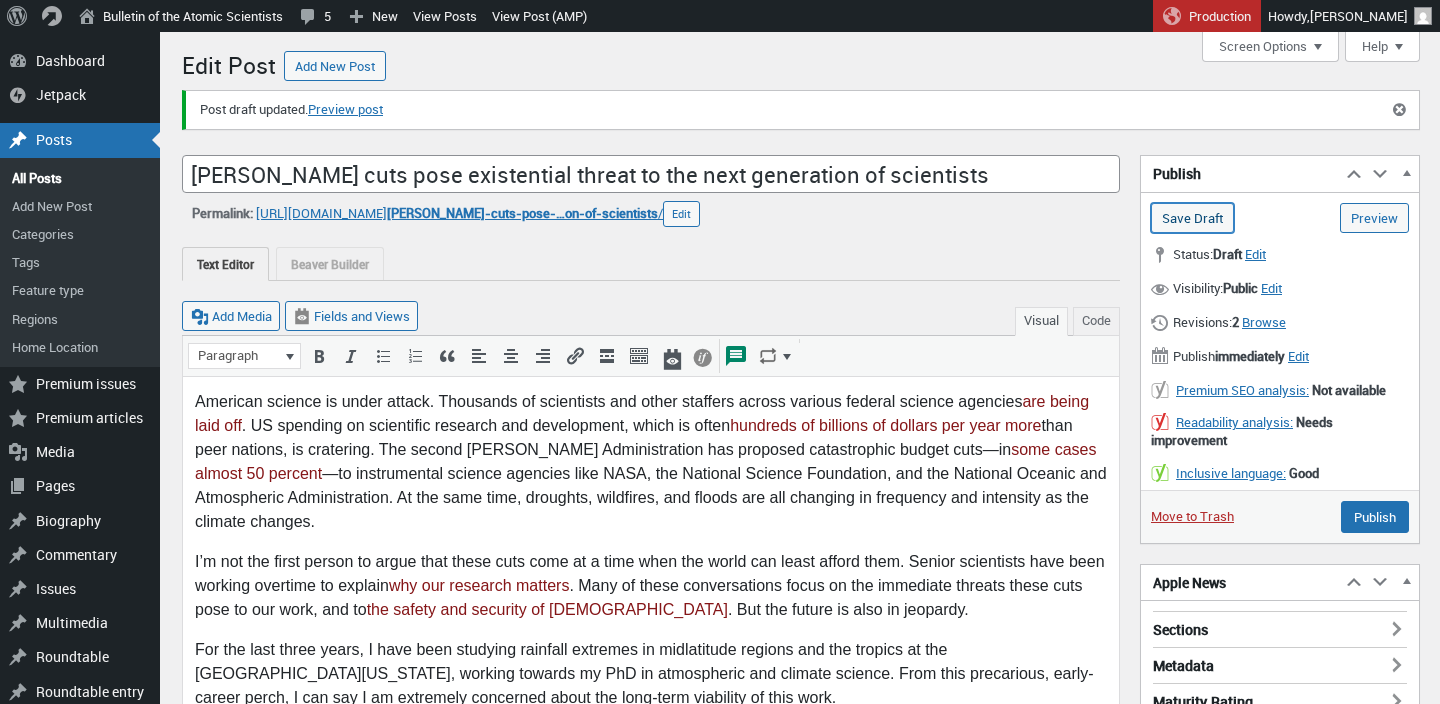 click on "Save Draft" at bounding box center (1192, 218) 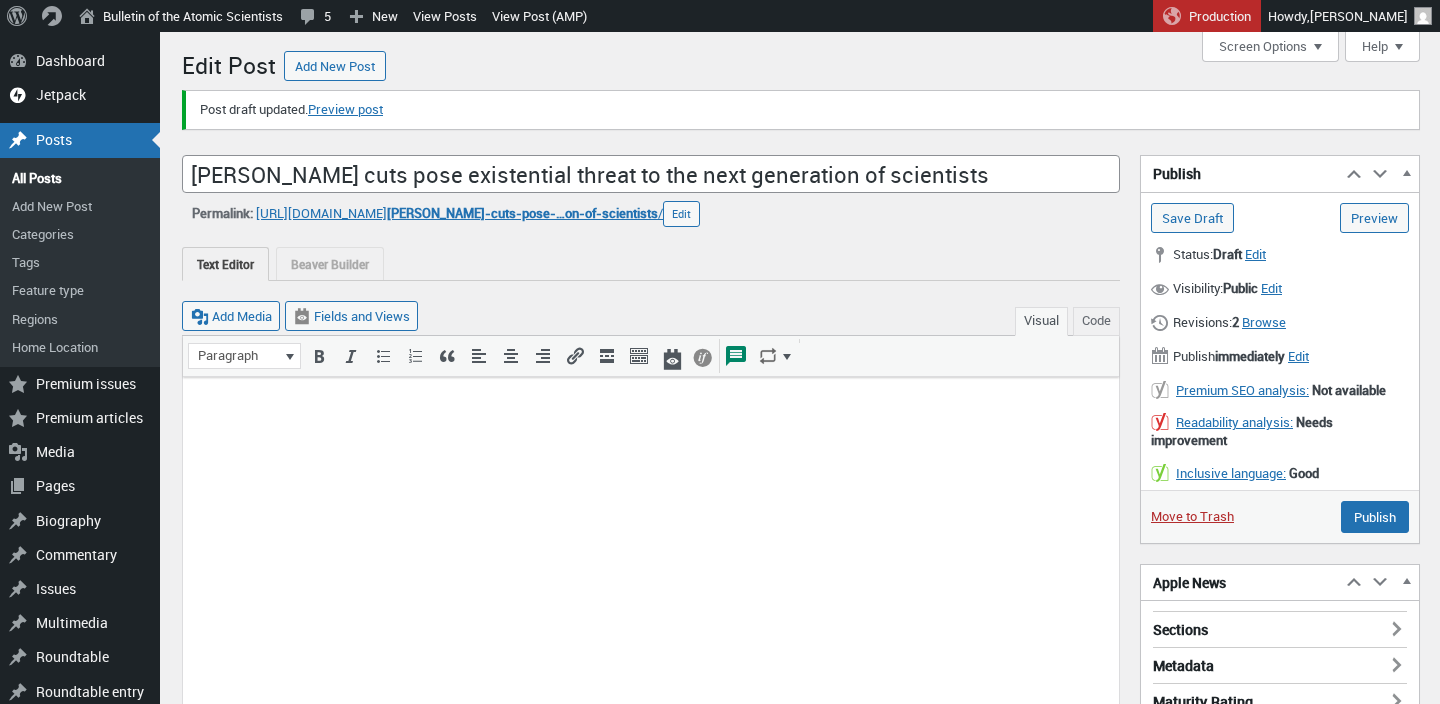 scroll, scrollTop: 0, scrollLeft: 0, axis: both 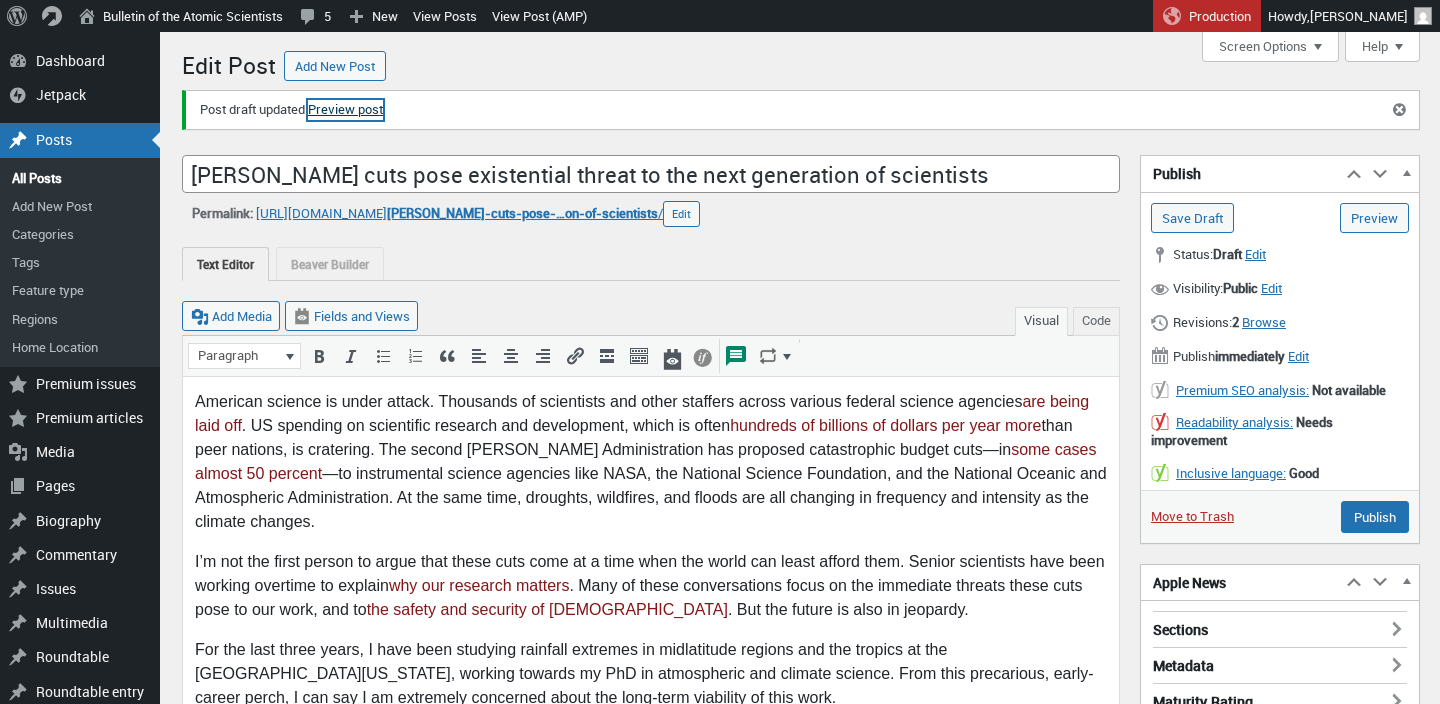 click on "Preview post" at bounding box center (345, 110) 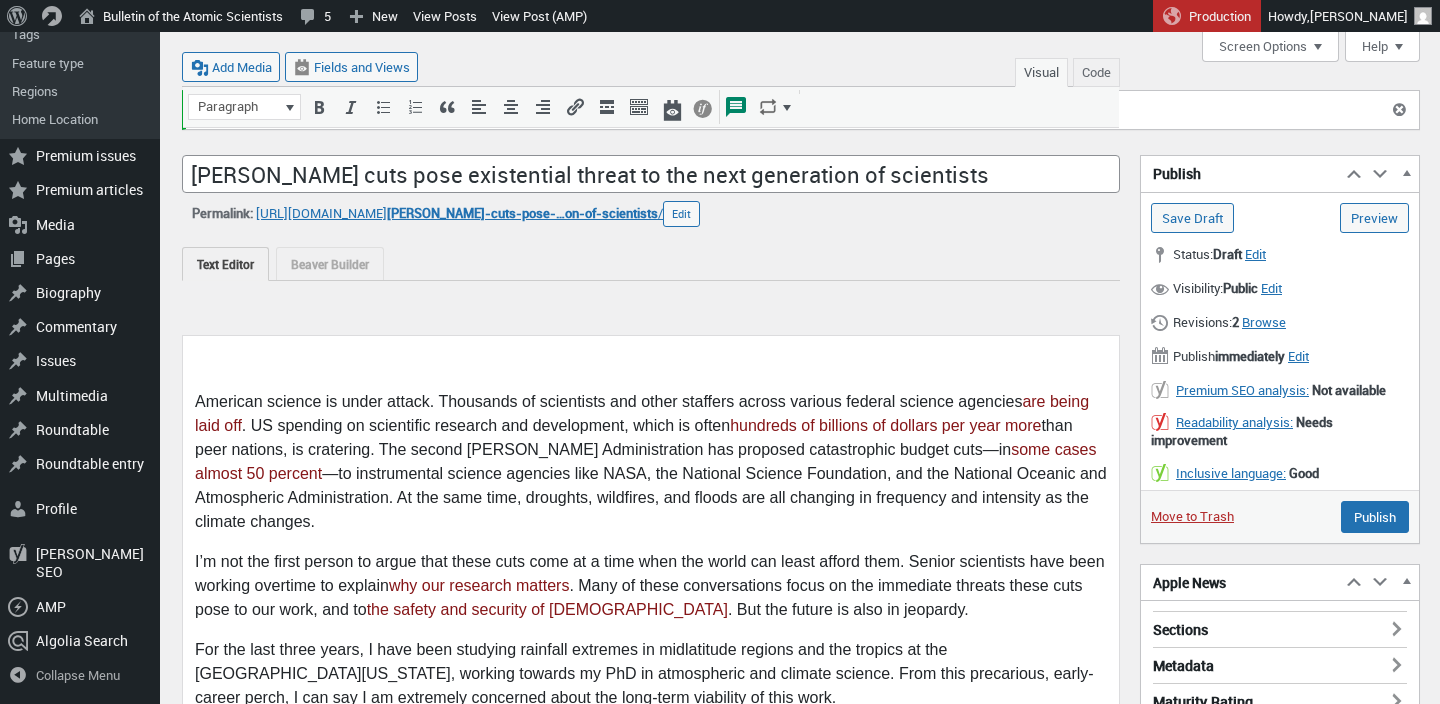 scroll, scrollTop: 807, scrollLeft: 0, axis: vertical 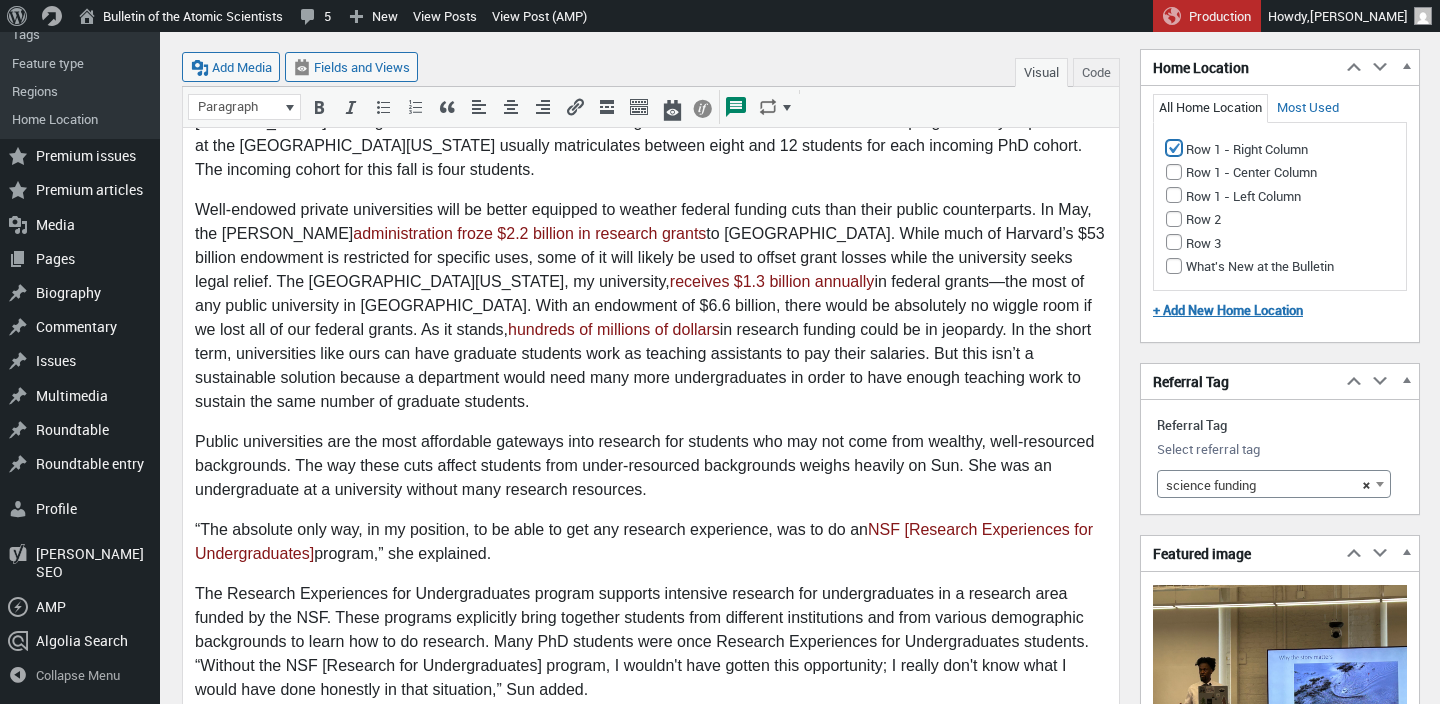 click on "Row 1 - Right Column" at bounding box center (1174, 148) 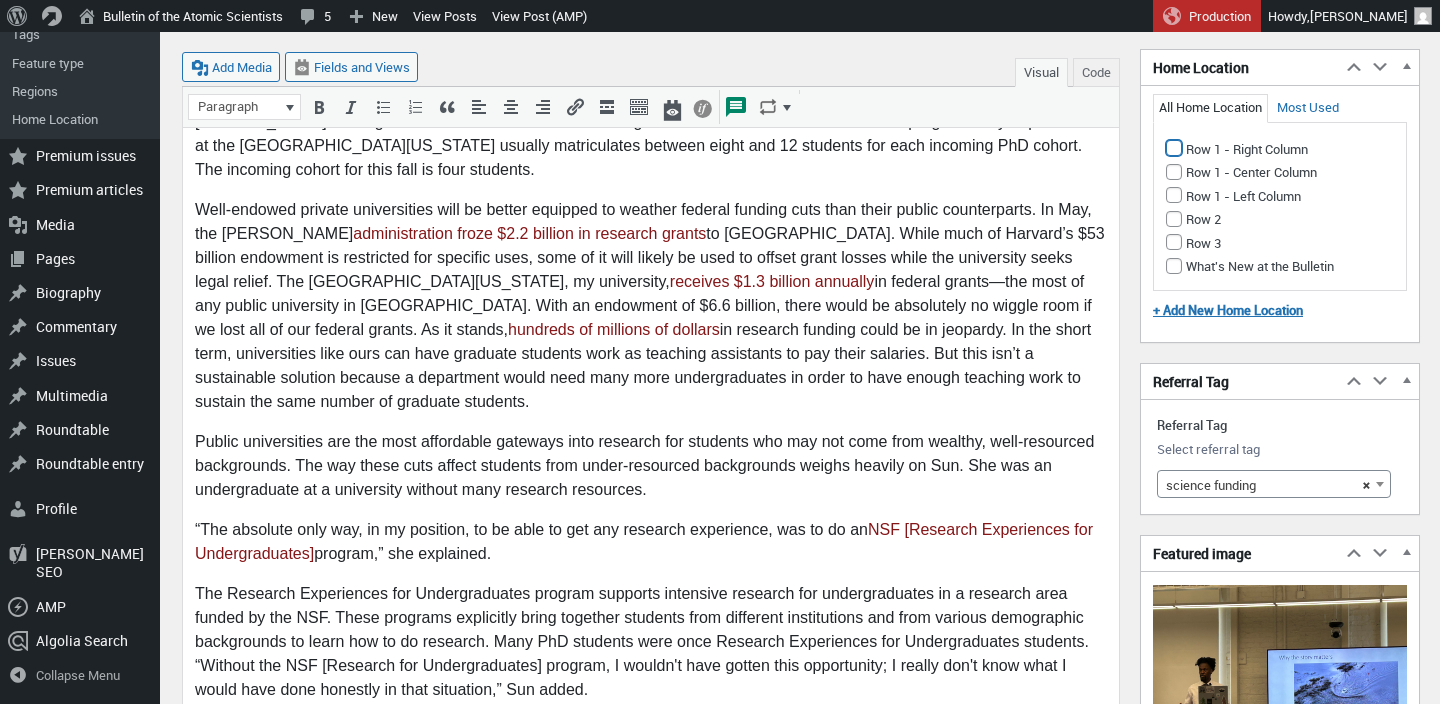 checkbox on "false" 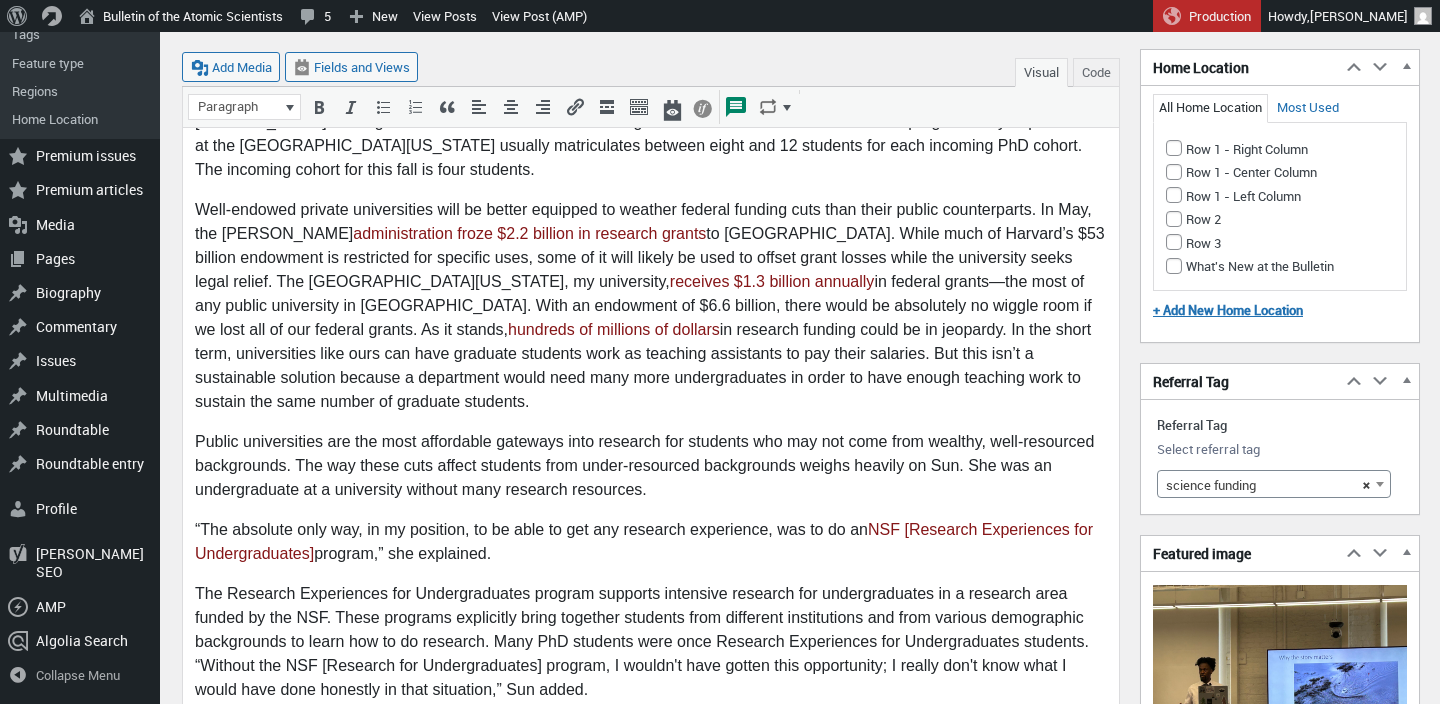 click on "Row 1 - Left Column" at bounding box center [1280, 195] 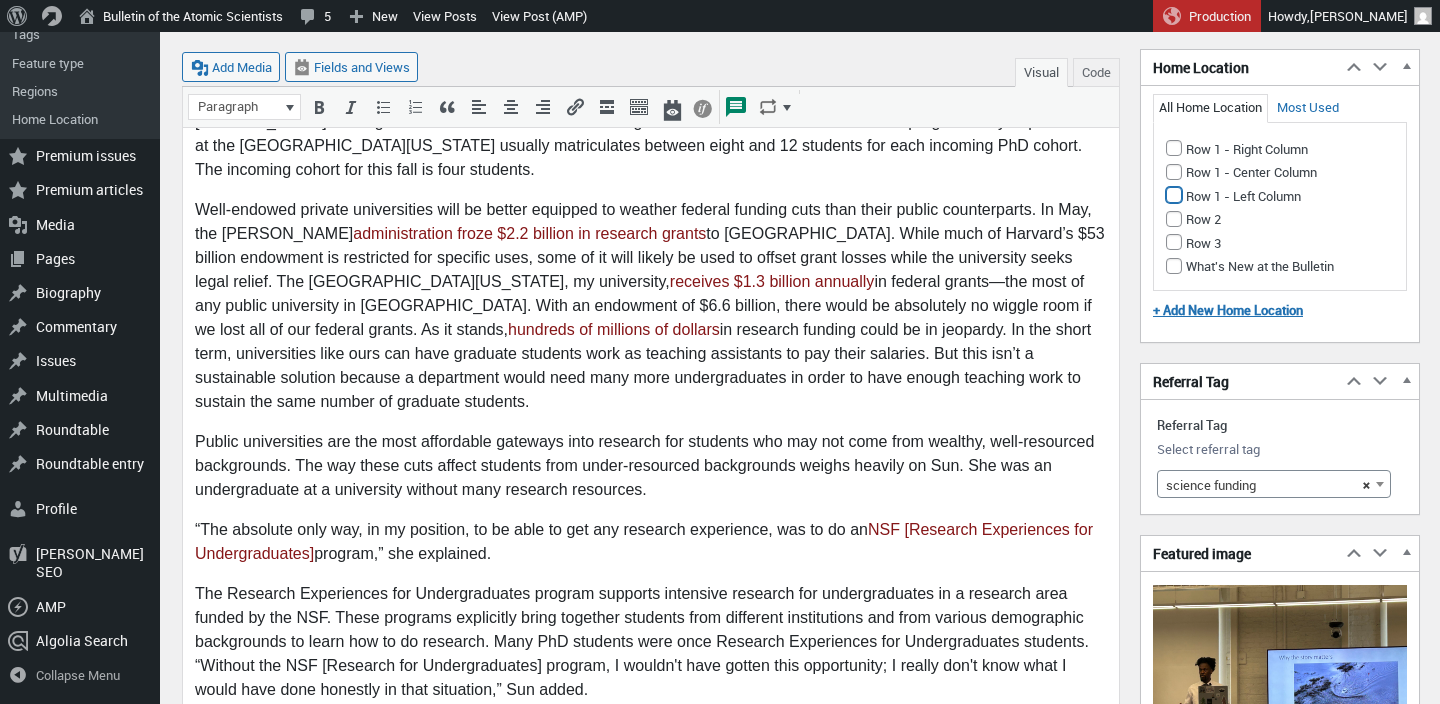 click on "Row 1 - Left Column" at bounding box center [1174, 195] 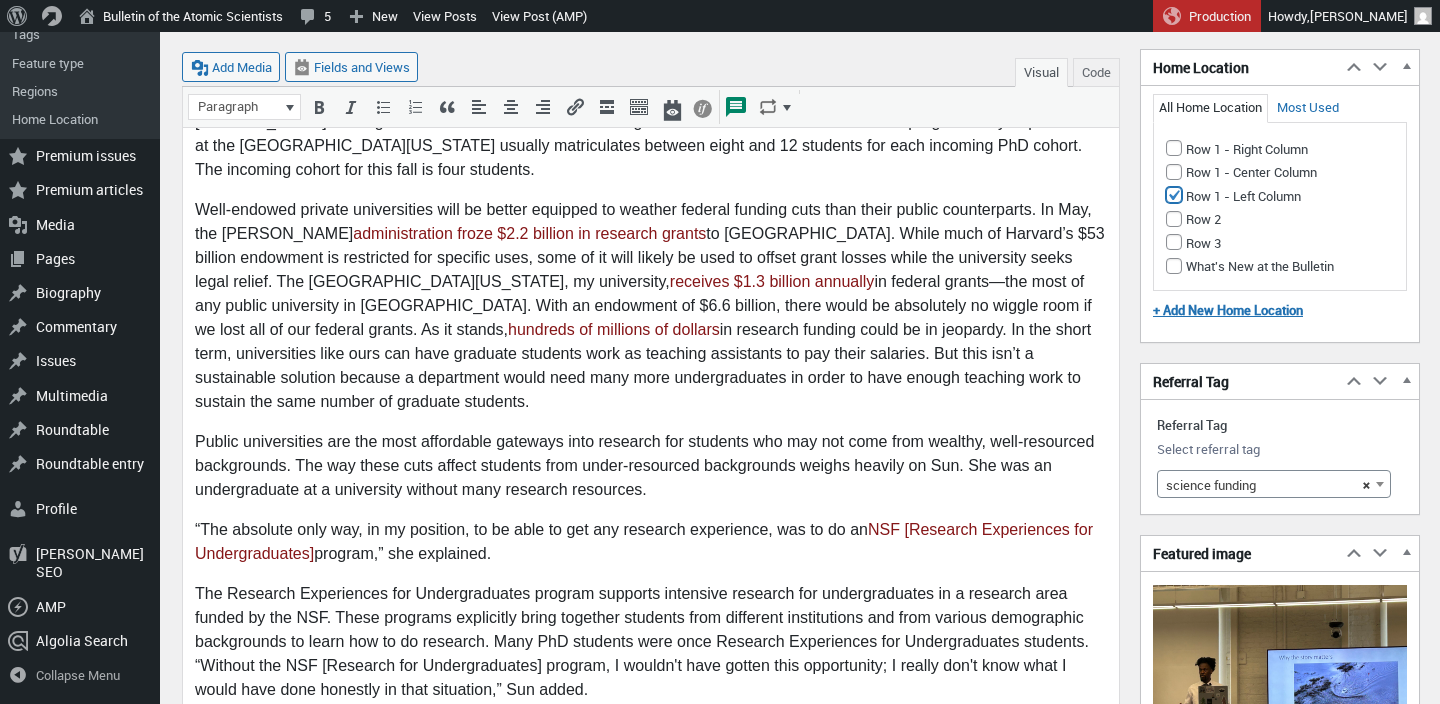 checkbox on "true" 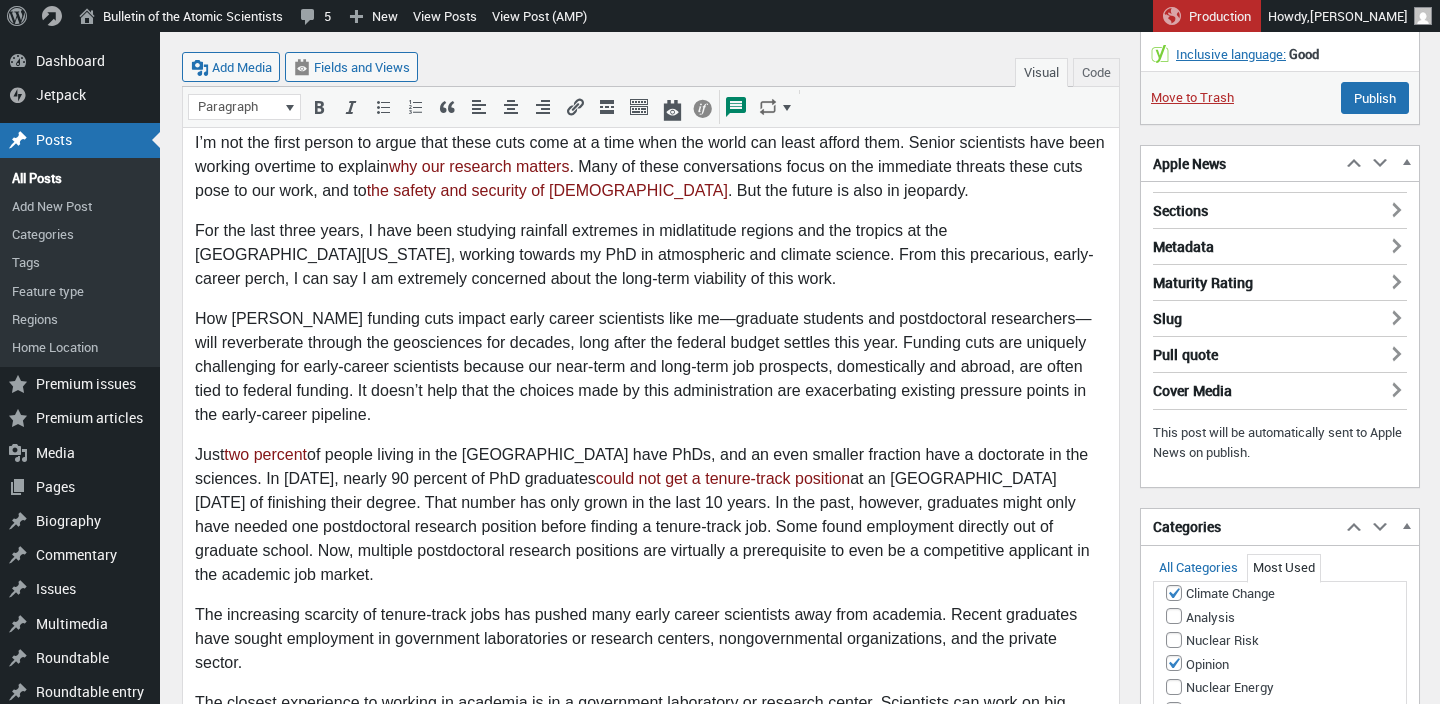 scroll, scrollTop: 0, scrollLeft: 0, axis: both 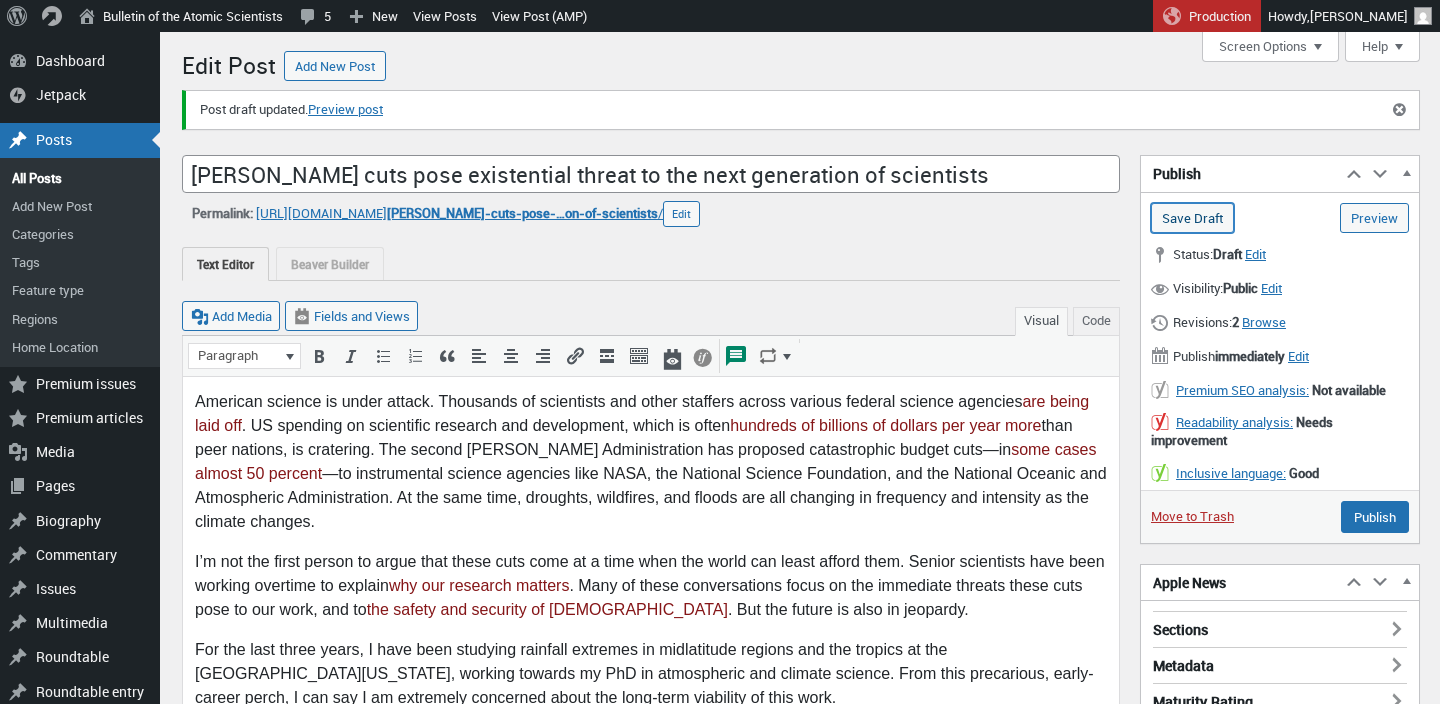 click on "Save Draft" at bounding box center (1192, 218) 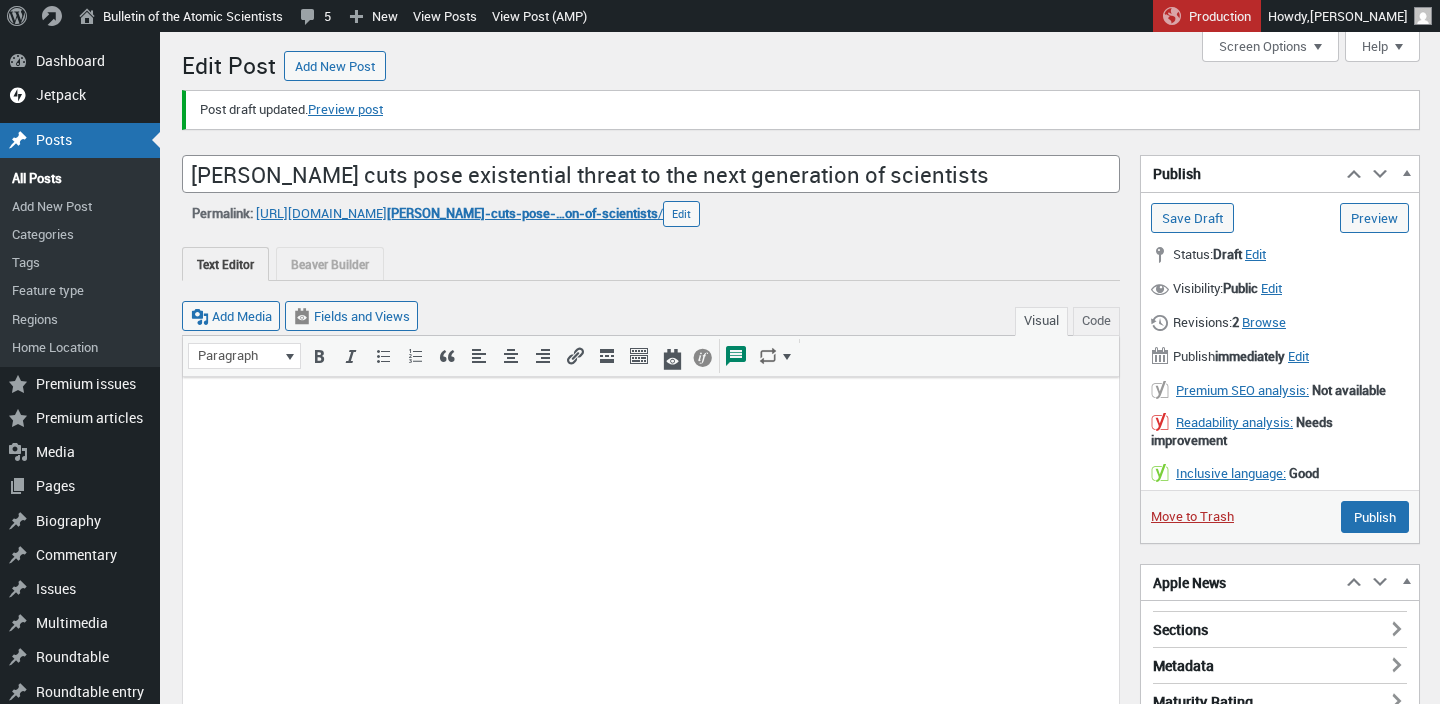 scroll, scrollTop: 0, scrollLeft: 0, axis: both 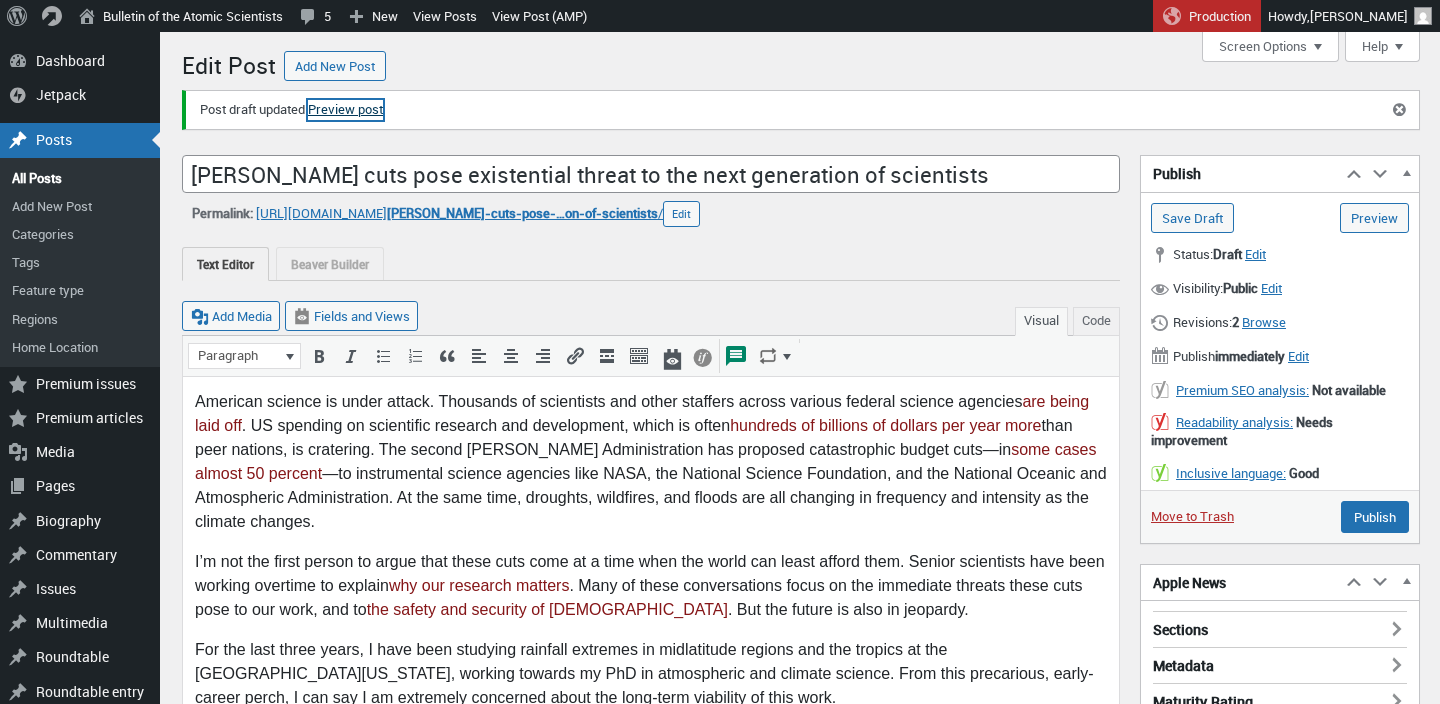 click on "Preview post" at bounding box center (345, 110) 